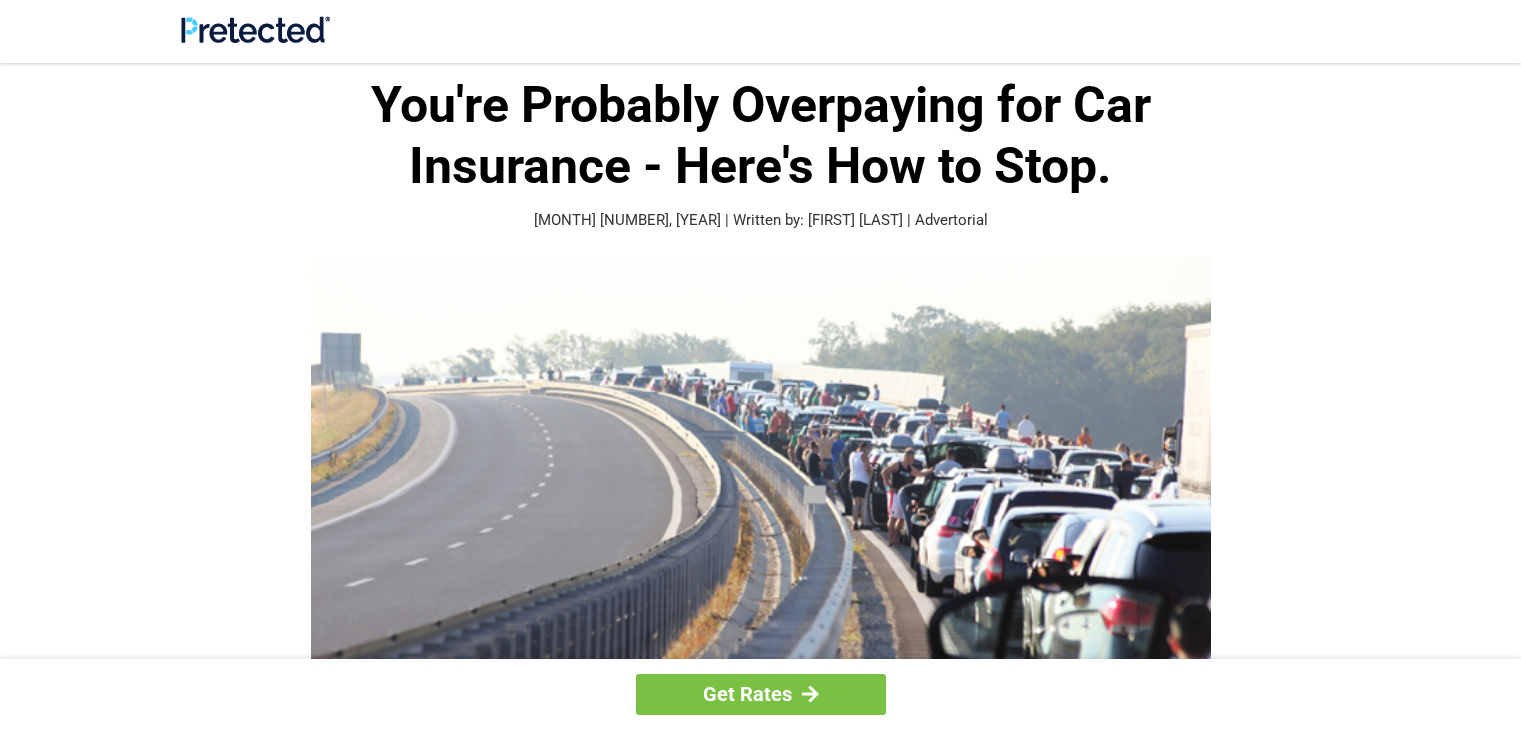 scroll, scrollTop: 0, scrollLeft: 0, axis: both 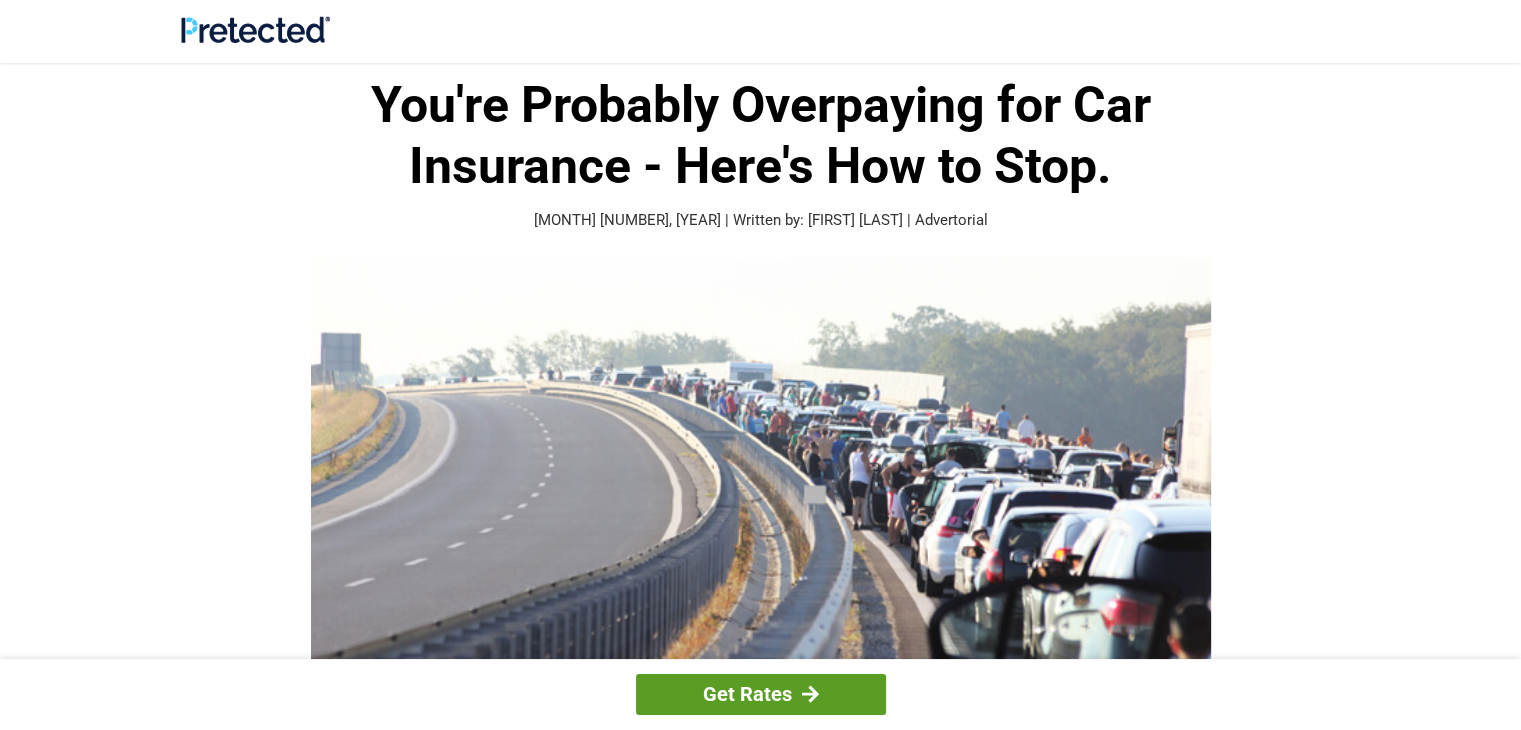 click at bounding box center (810, 694) 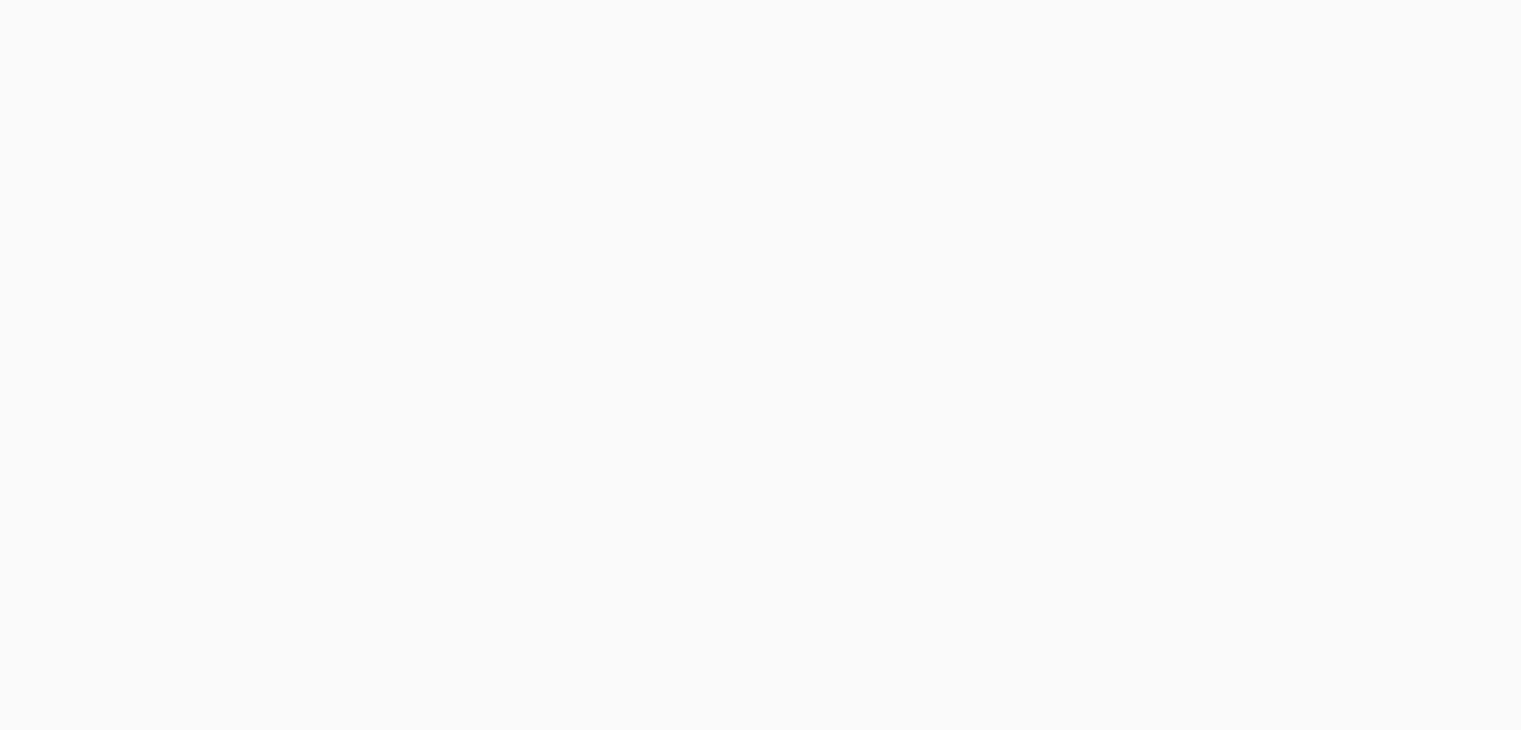 scroll, scrollTop: 0, scrollLeft: 0, axis: both 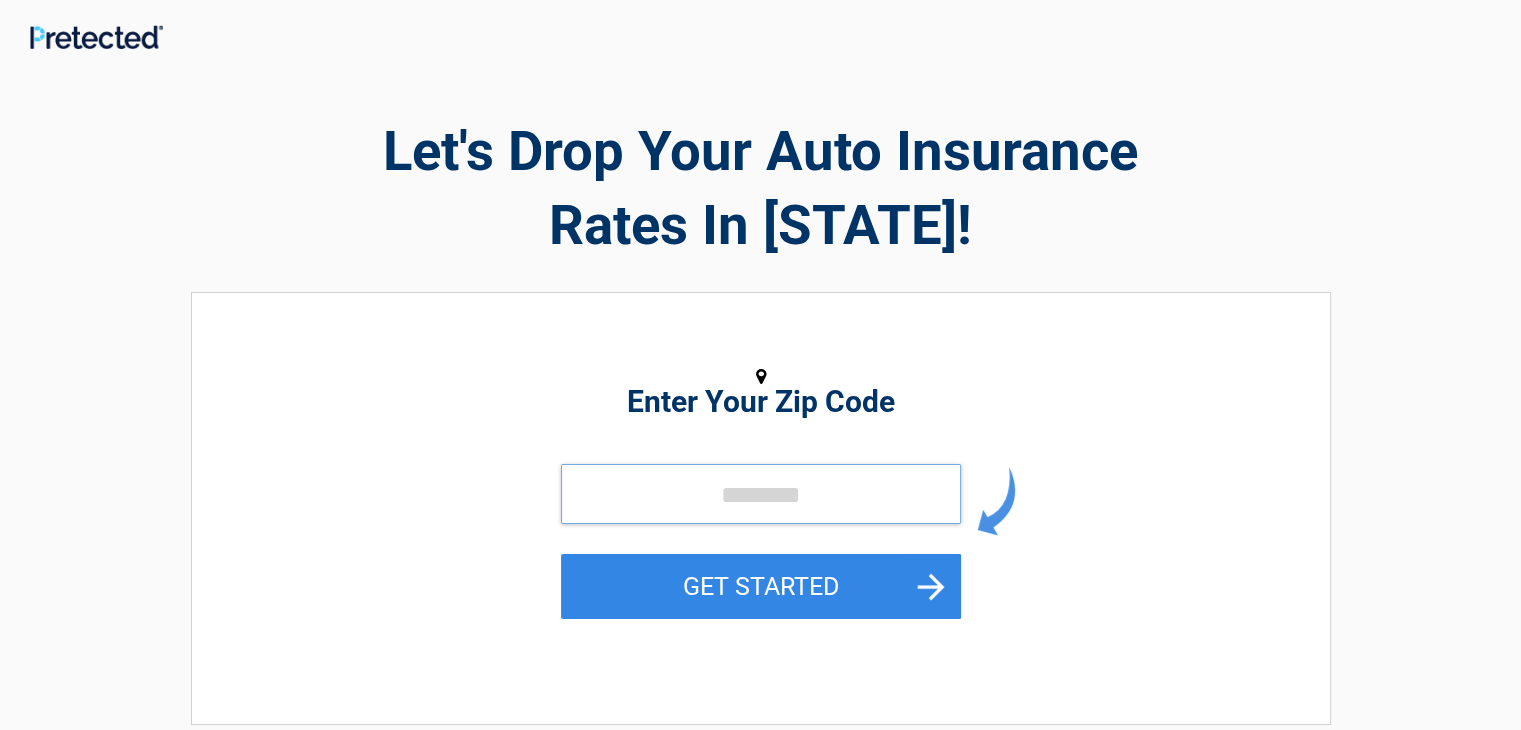 click at bounding box center (761, 494) 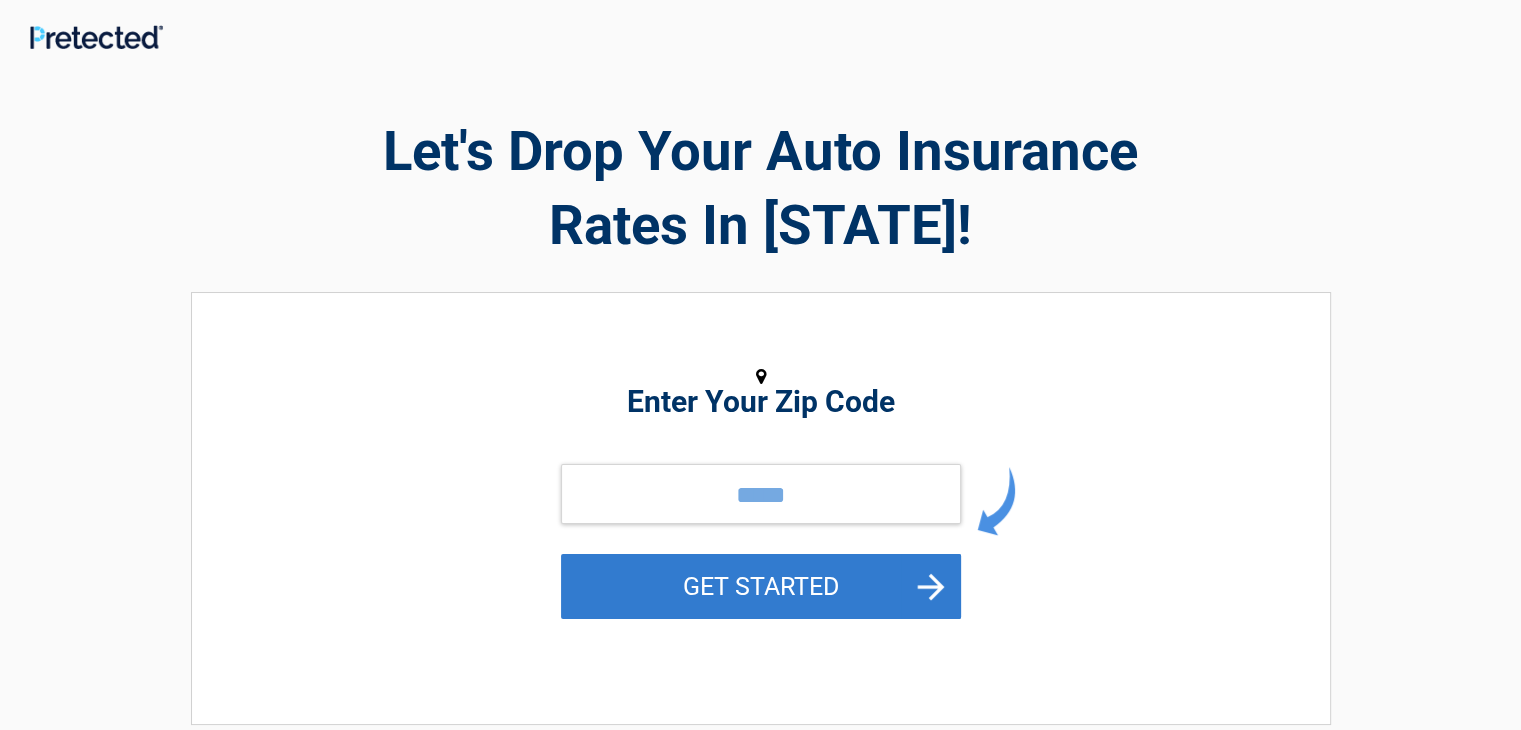 click on "GET STARTED" at bounding box center (761, 586) 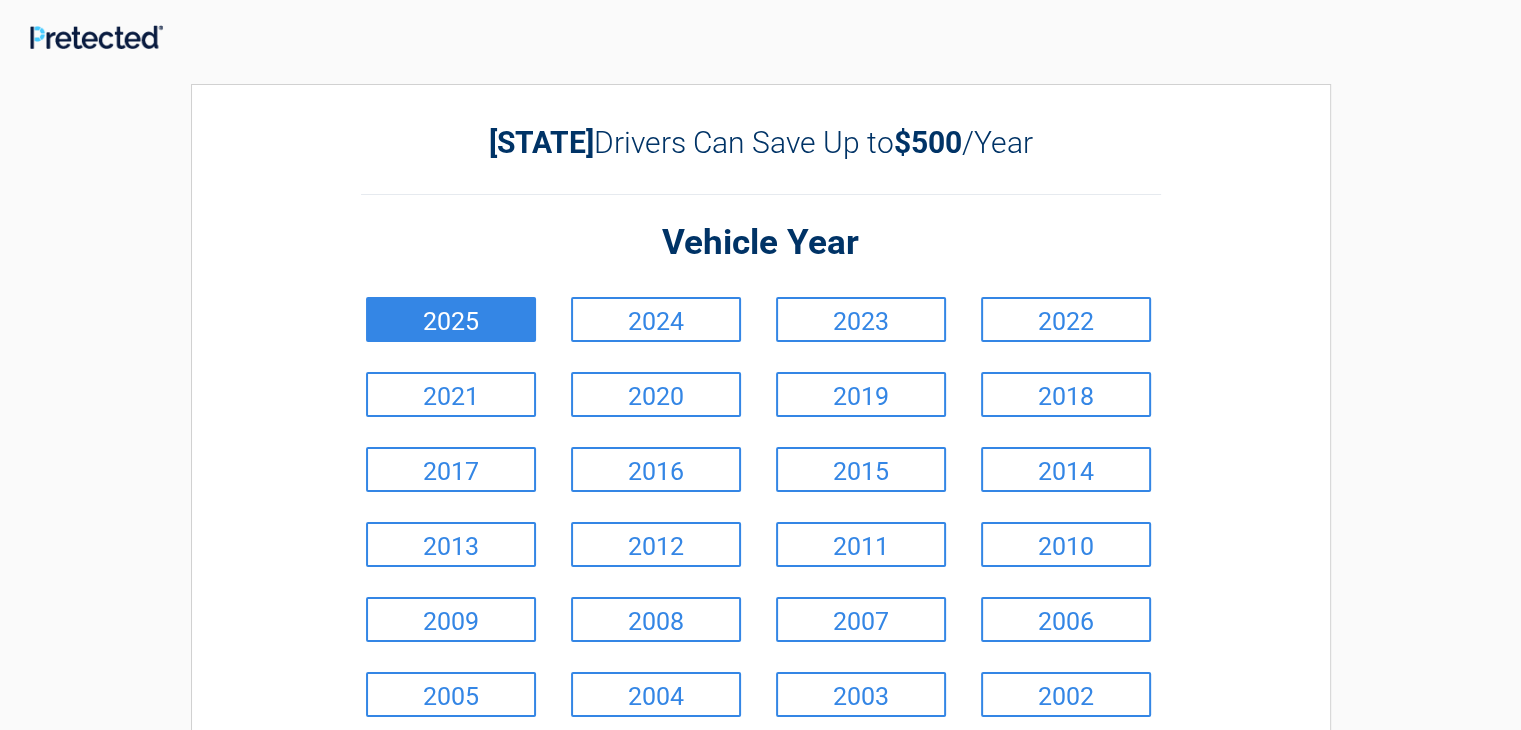 click on "2025" at bounding box center (451, 319) 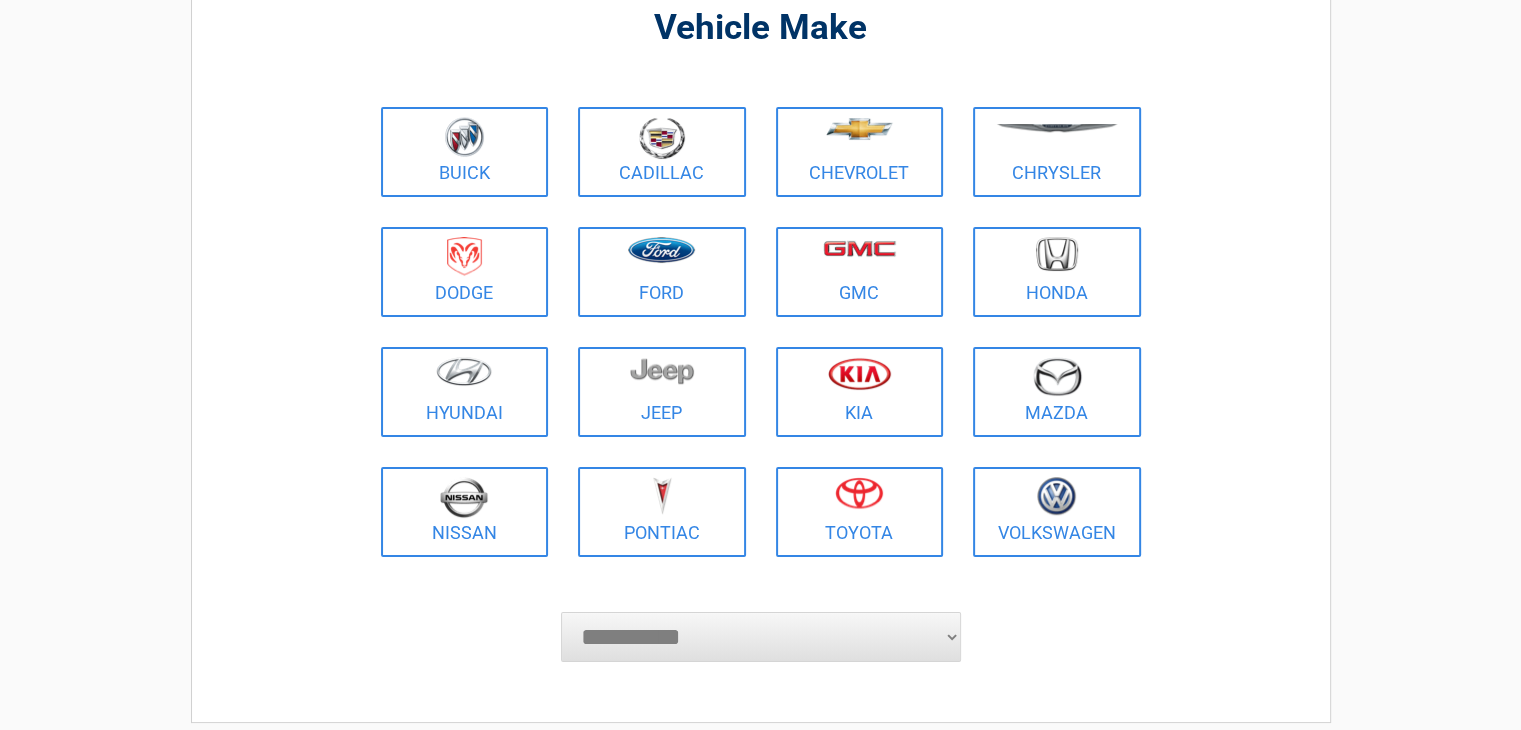 scroll, scrollTop: 171, scrollLeft: 0, axis: vertical 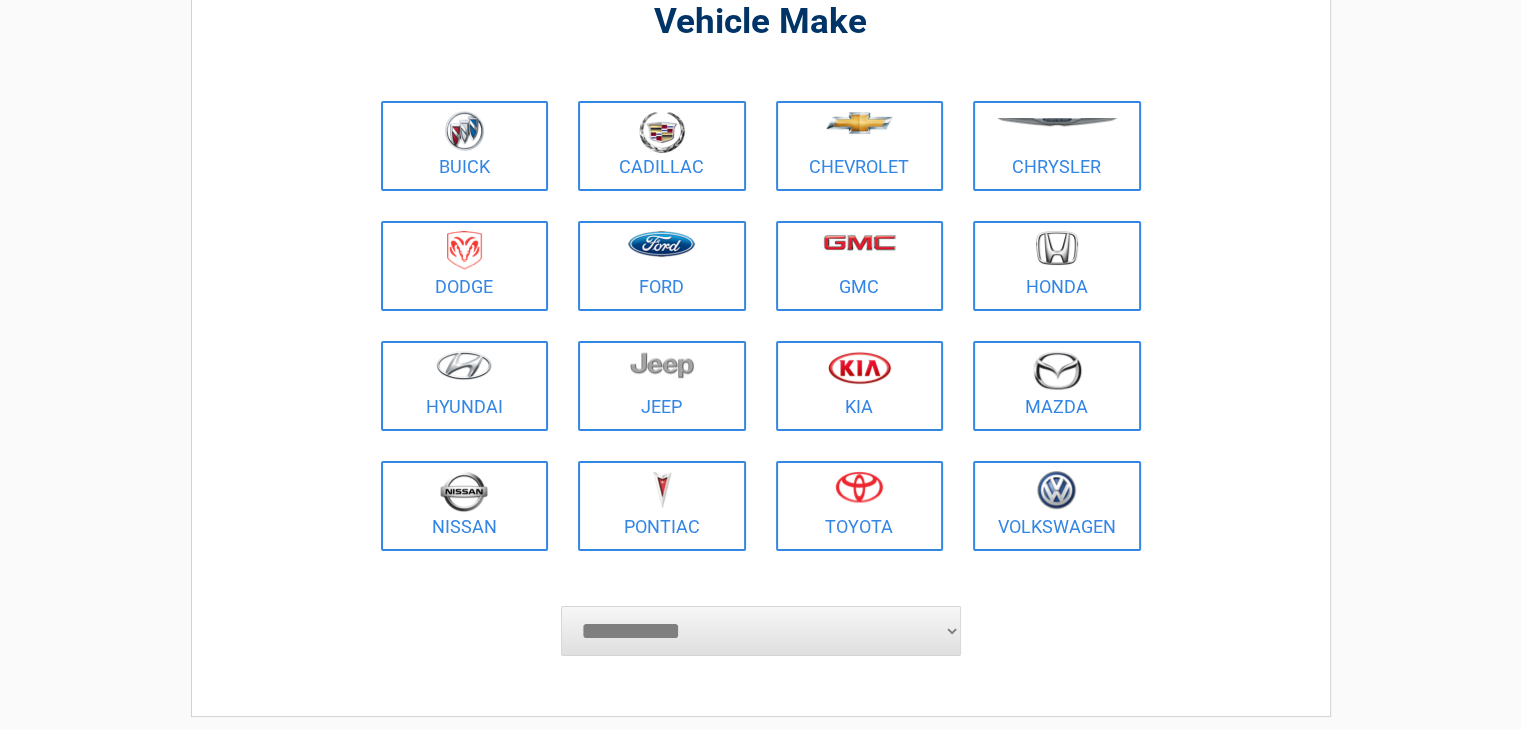 click on "Volkswagen" at bounding box center (1057, 506) 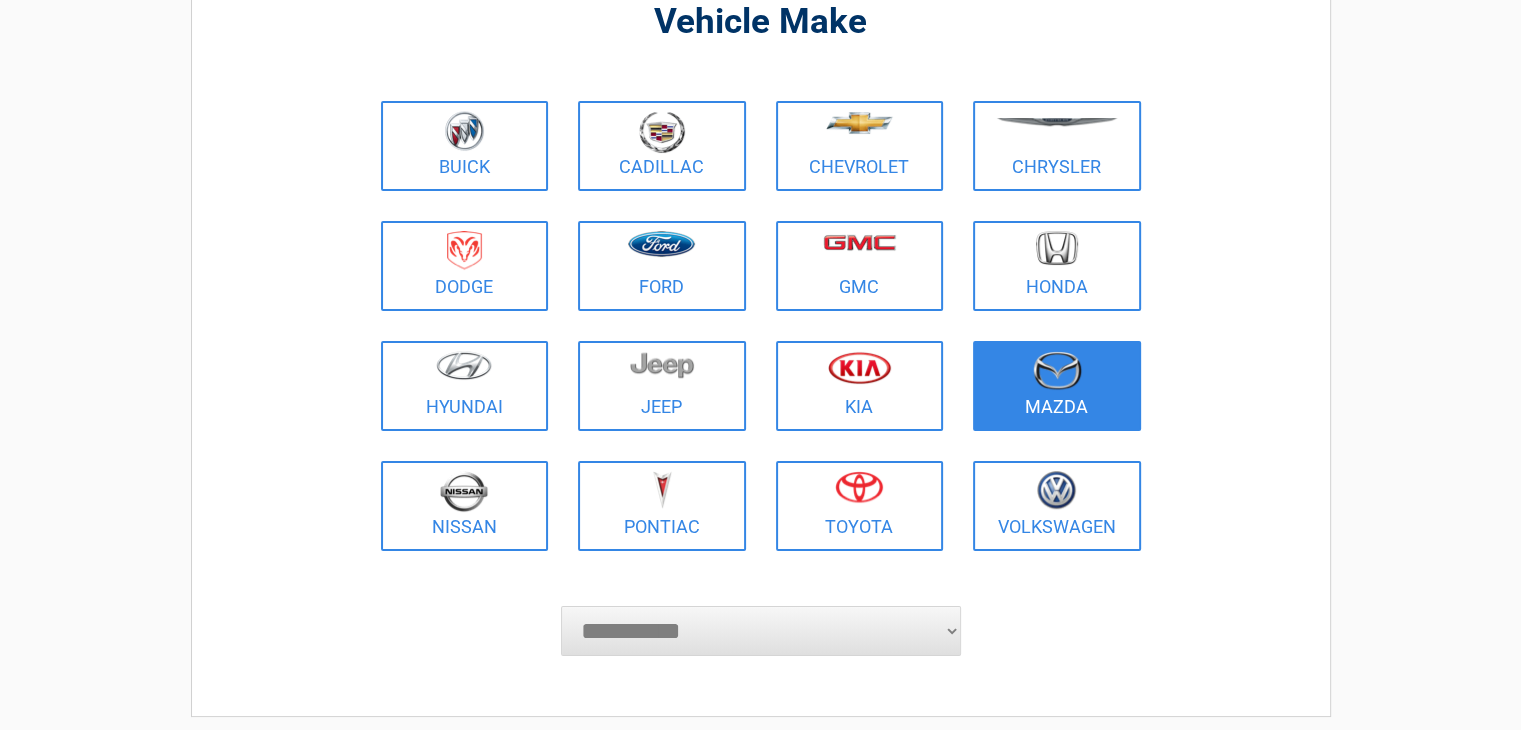 select on "***" 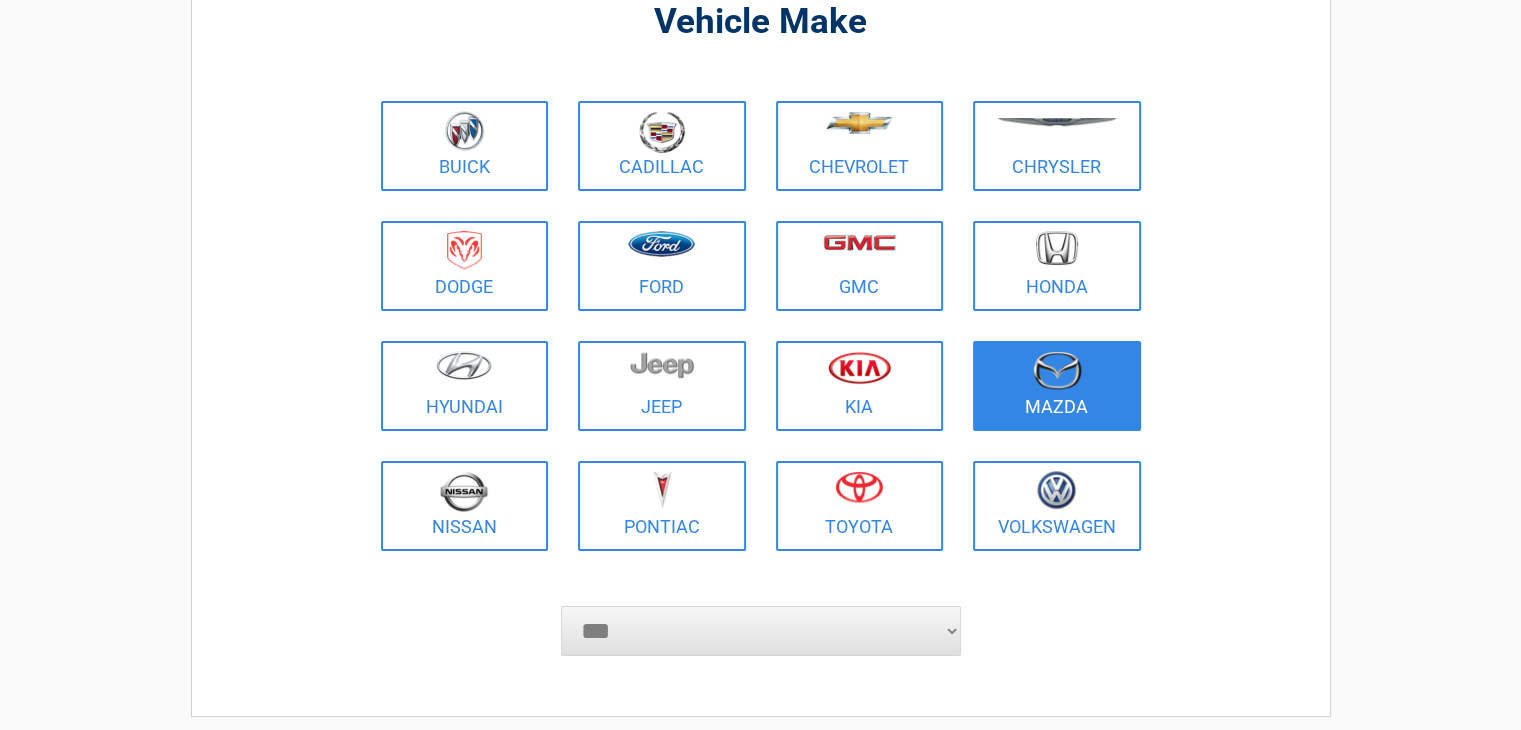 click on "**********" at bounding box center (761, 631) 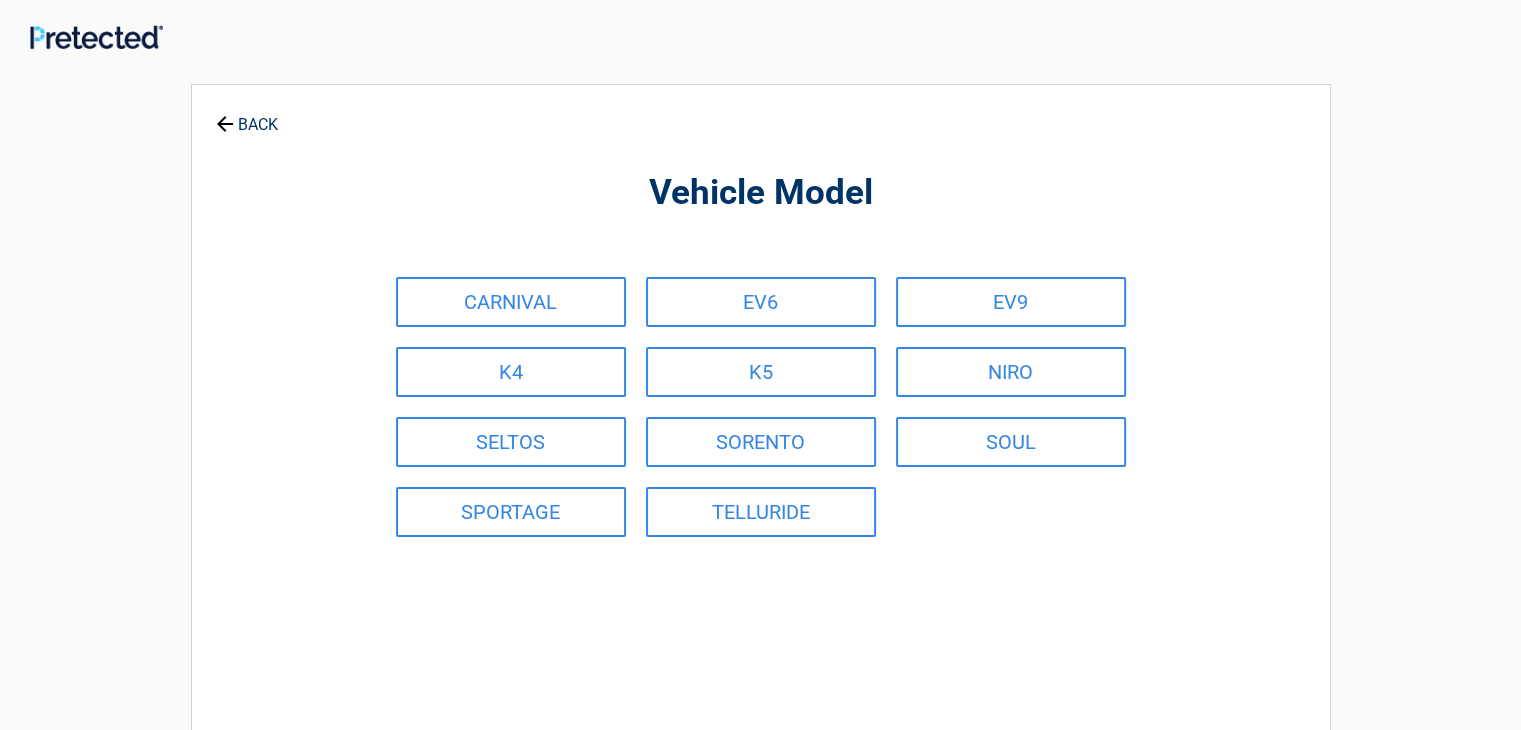 scroll, scrollTop: 0, scrollLeft: 0, axis: both 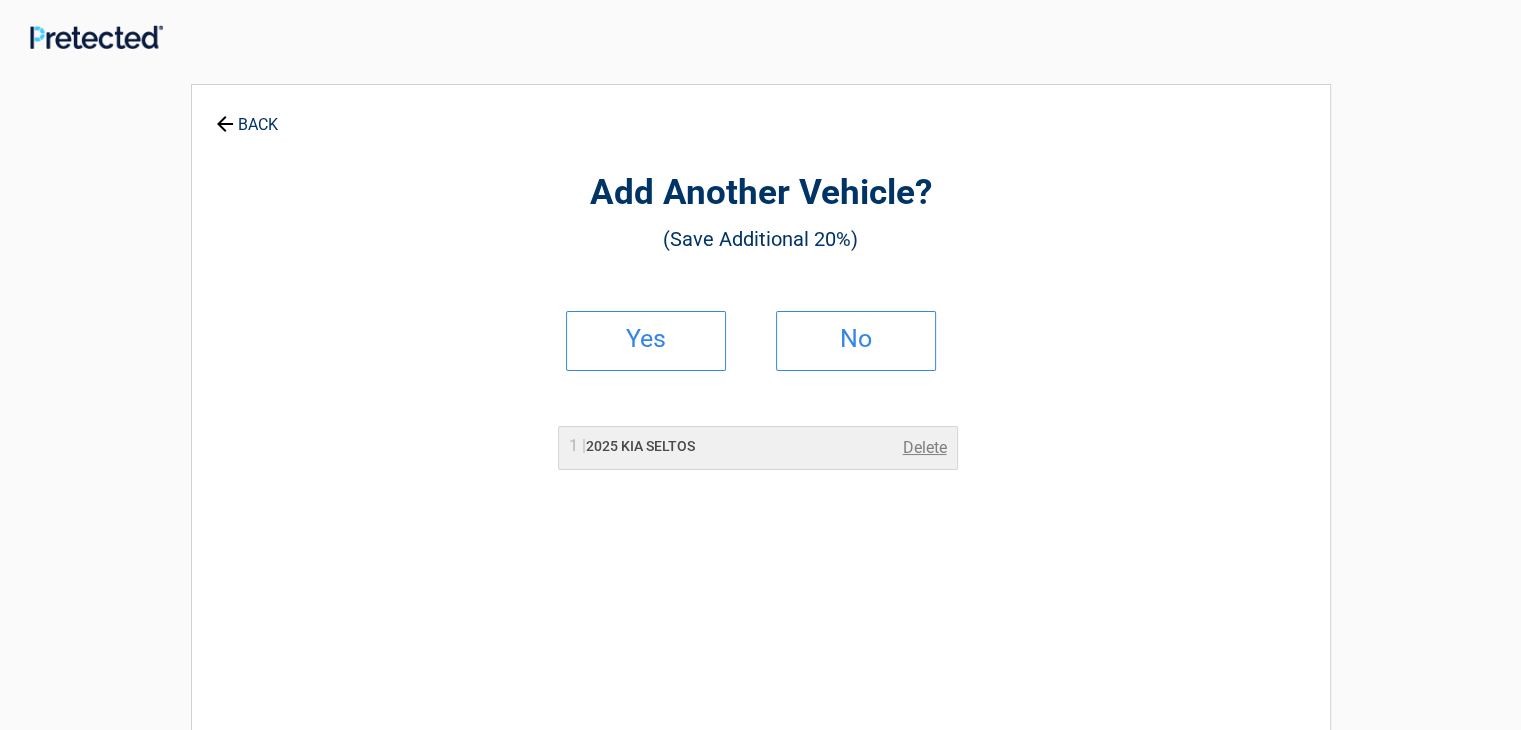 click on "BACK" at bounding box center (247, 115) 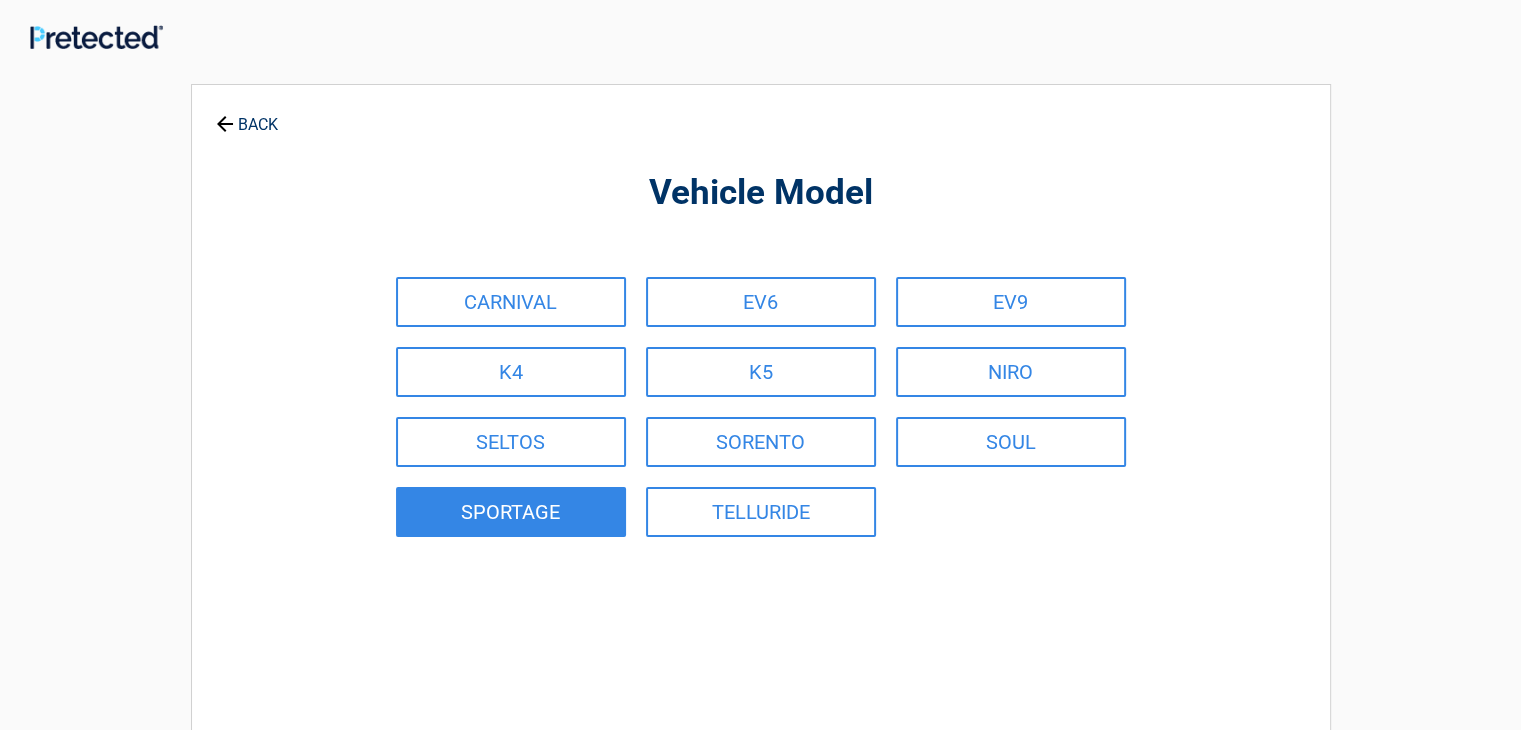 click on "SPORTAGE" at bounding box center [511, 512] 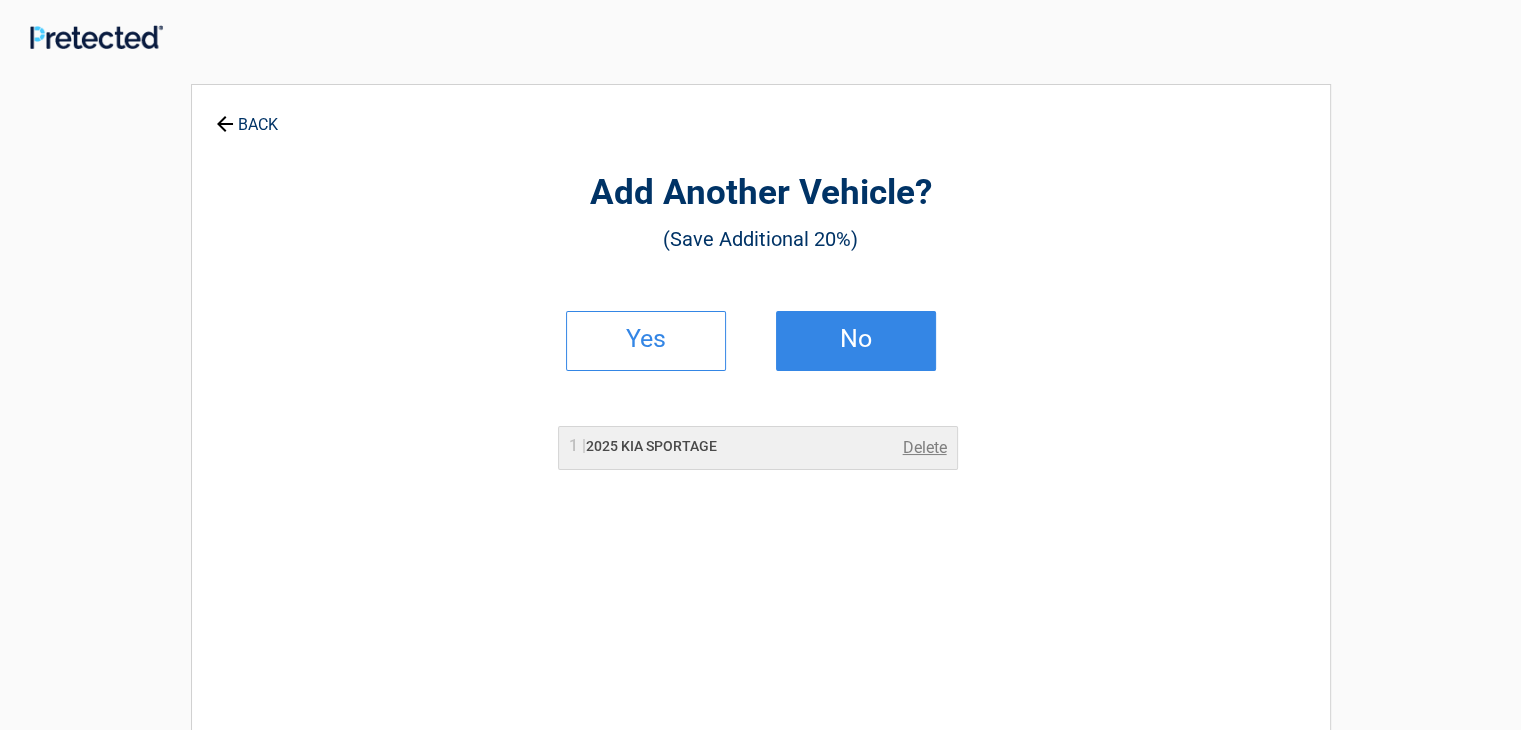click on "No" at bounding box center [856, 339] 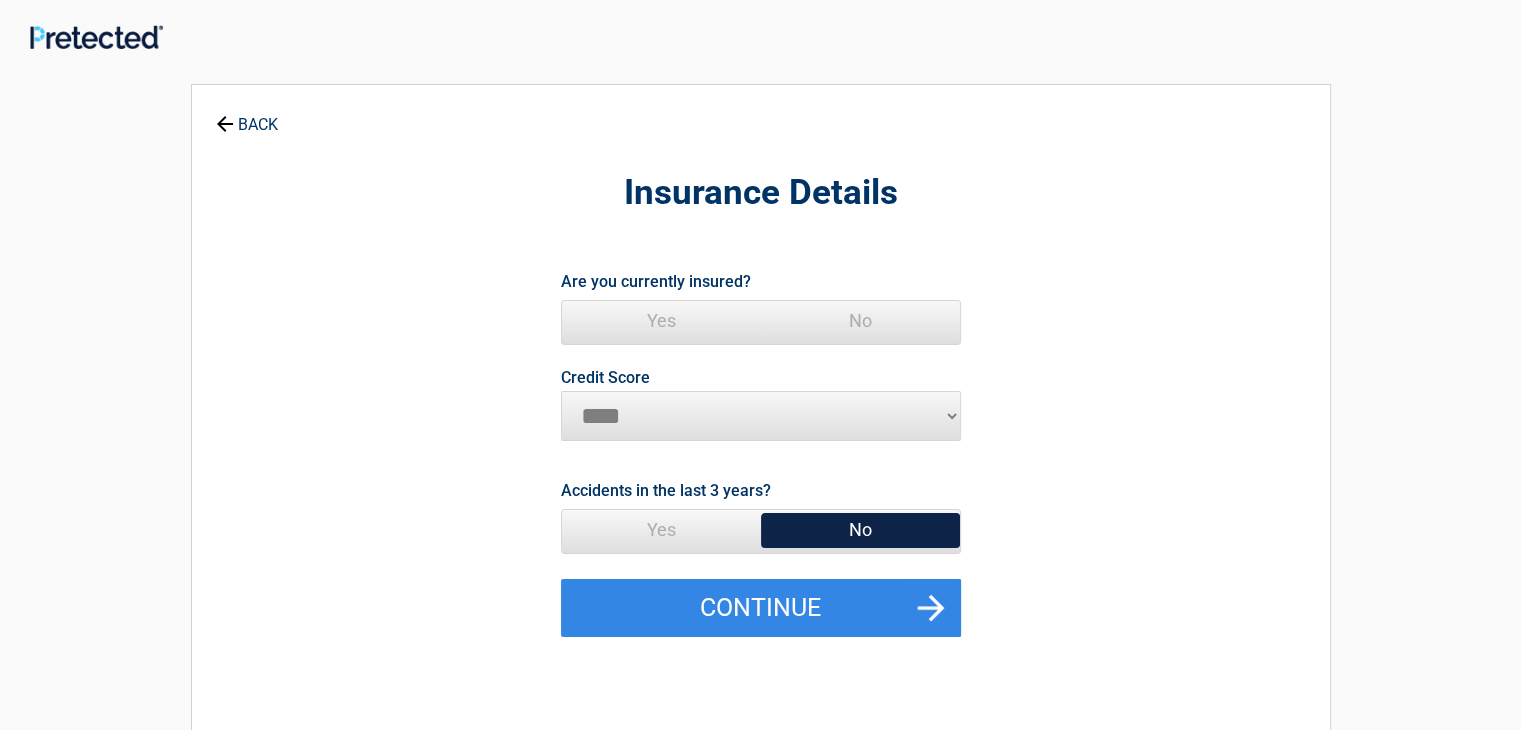 click on "Yes" at bounding box center [661, 321] 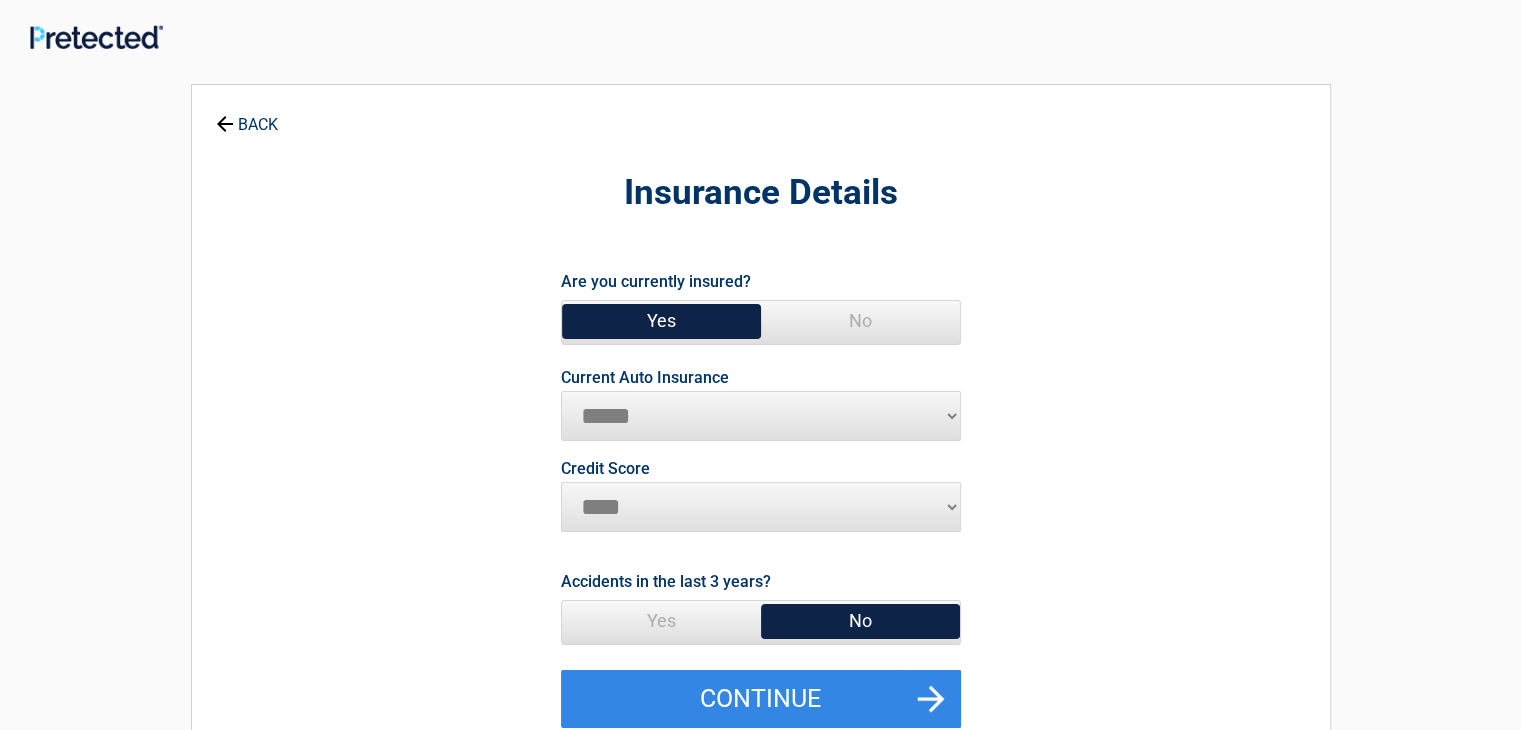 click on "*********
****
*******
****" at bounding box center [761, 507] 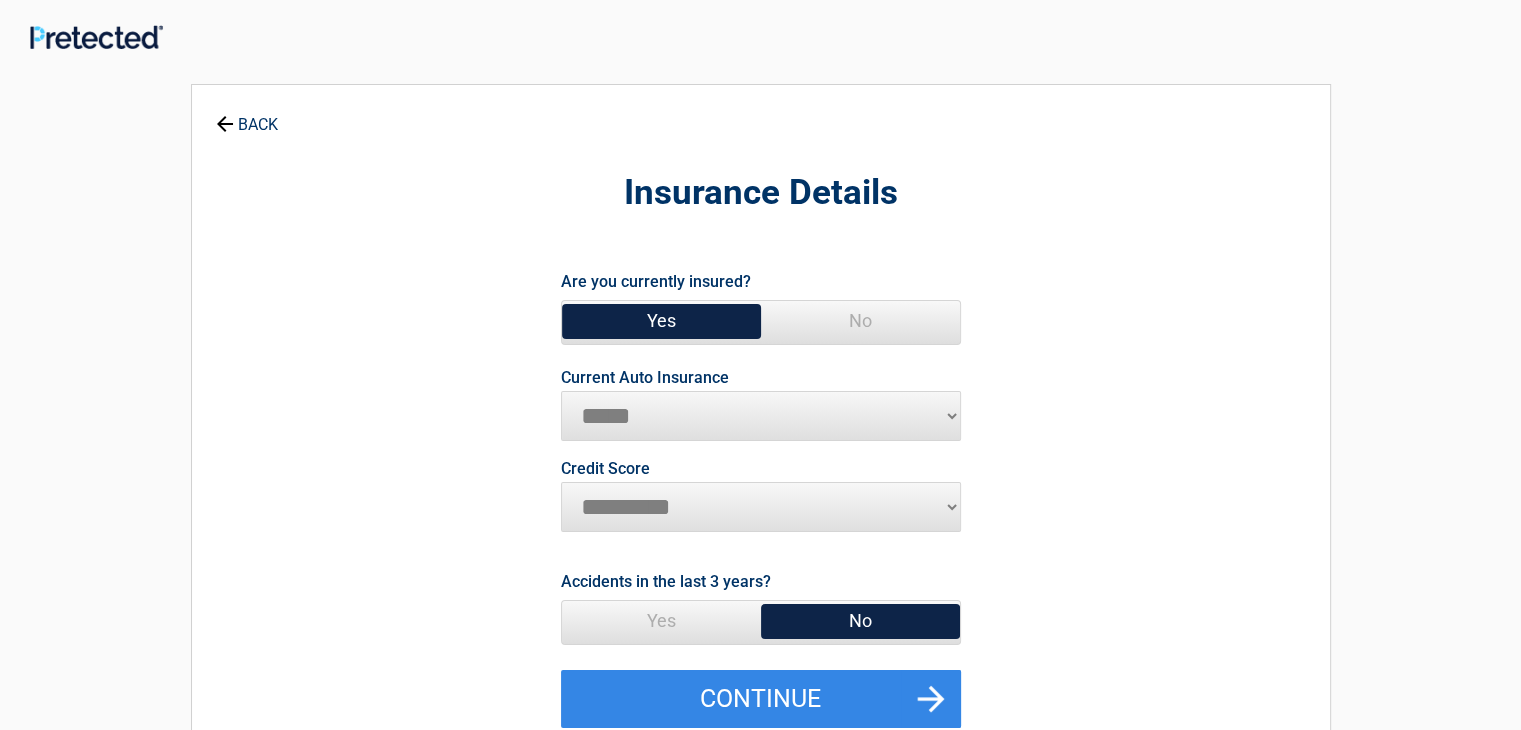 click on "*********
****
*******
****" at bounding box center [761, 507] 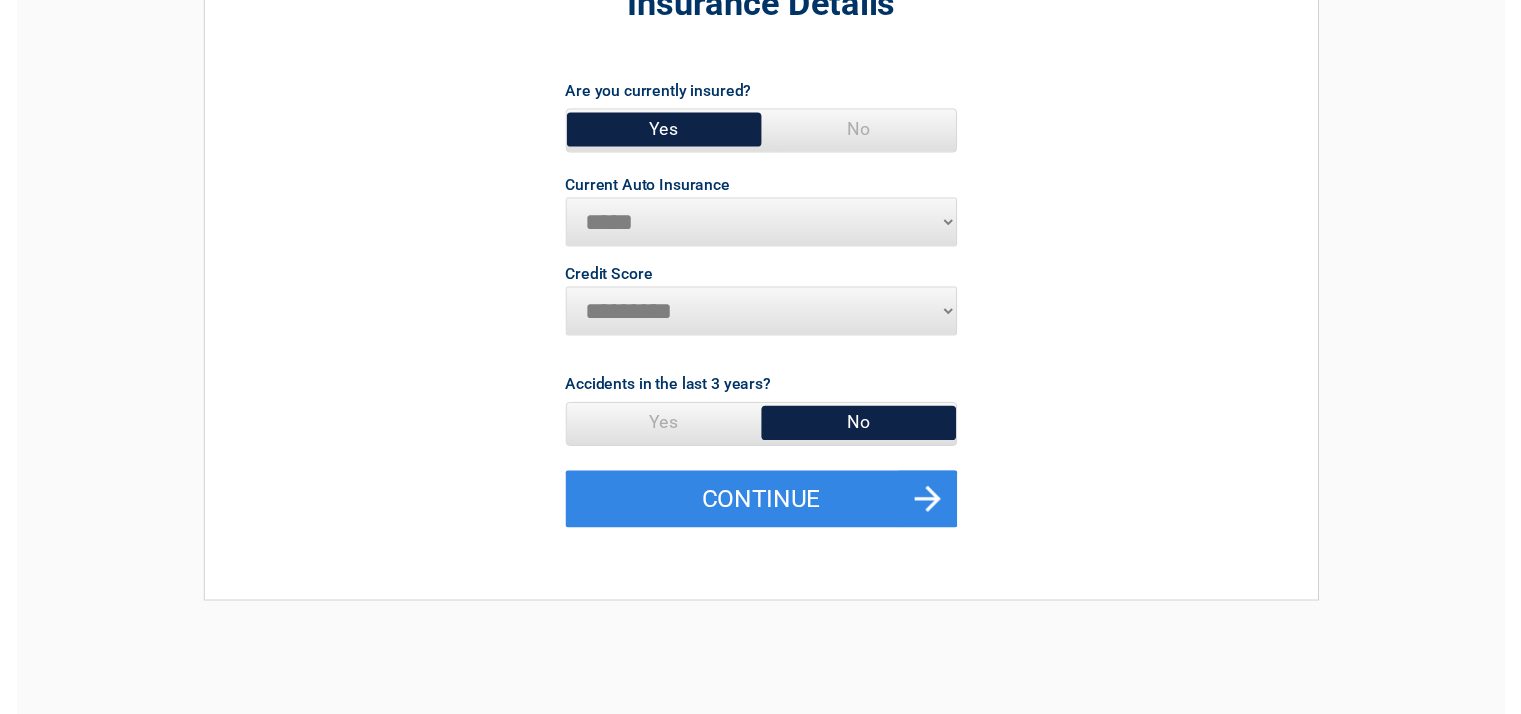 scroll, scrollTop: 195, scrollLeft: 0, axis: vertical 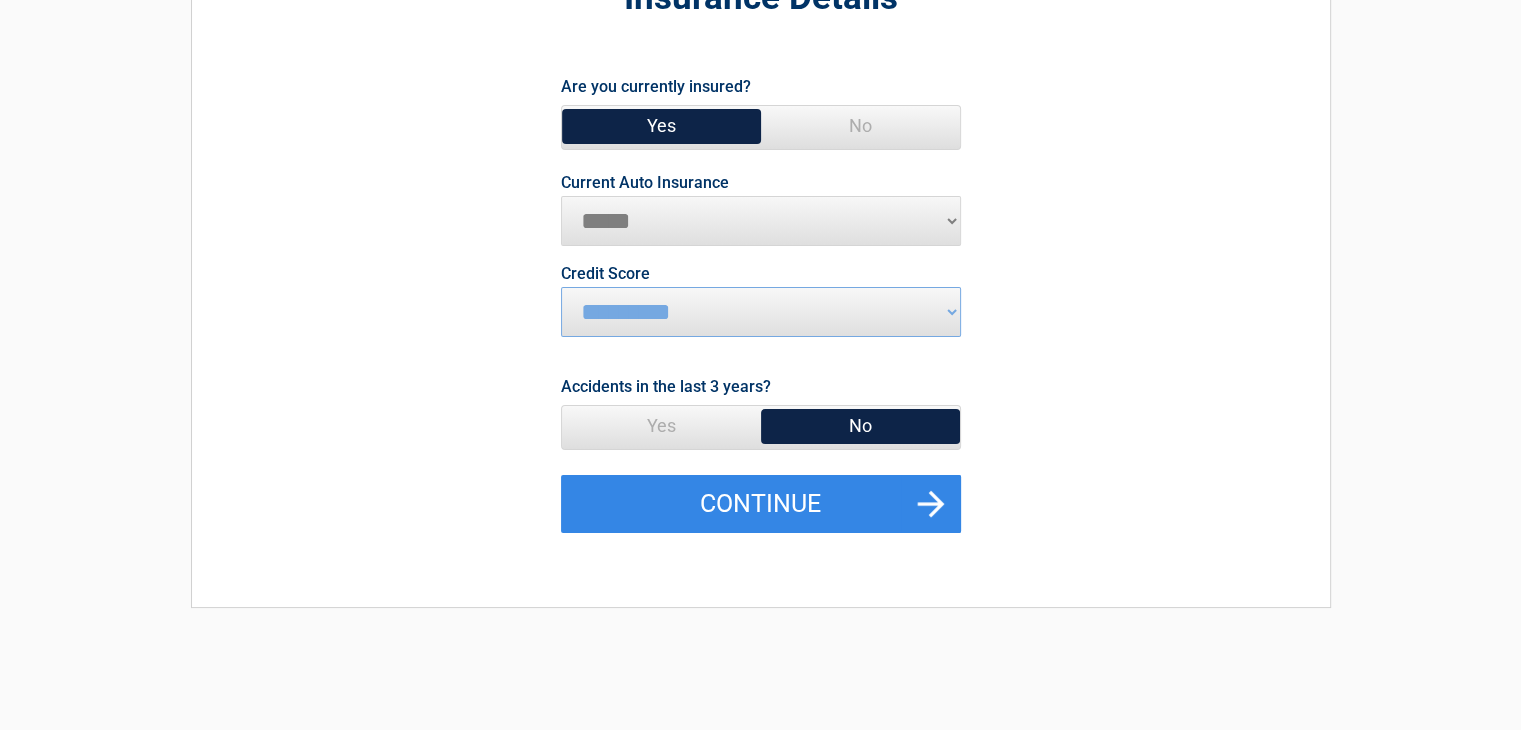 click on "**********" at bounding box center (761, 221) 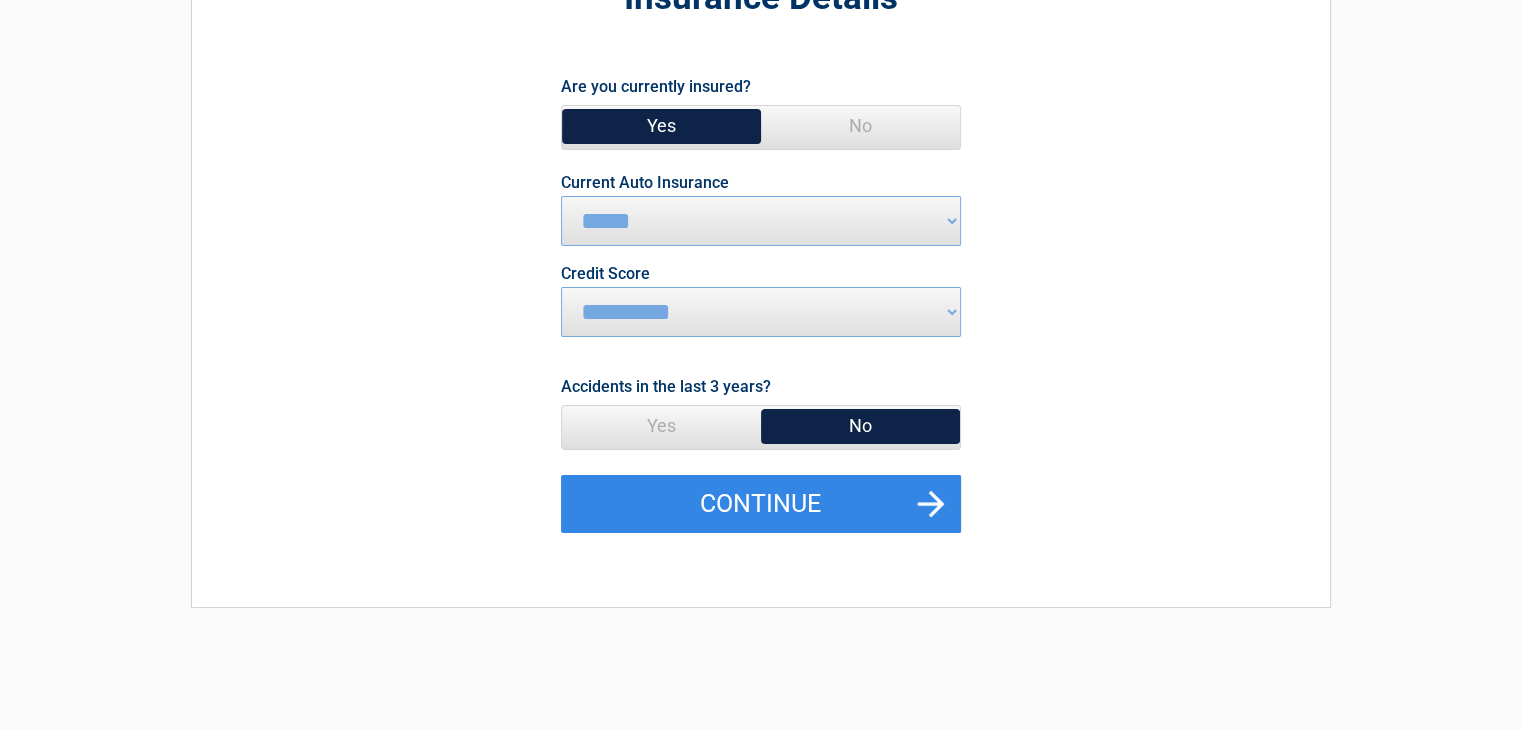click on "**********" at bounding box center (761, 302) 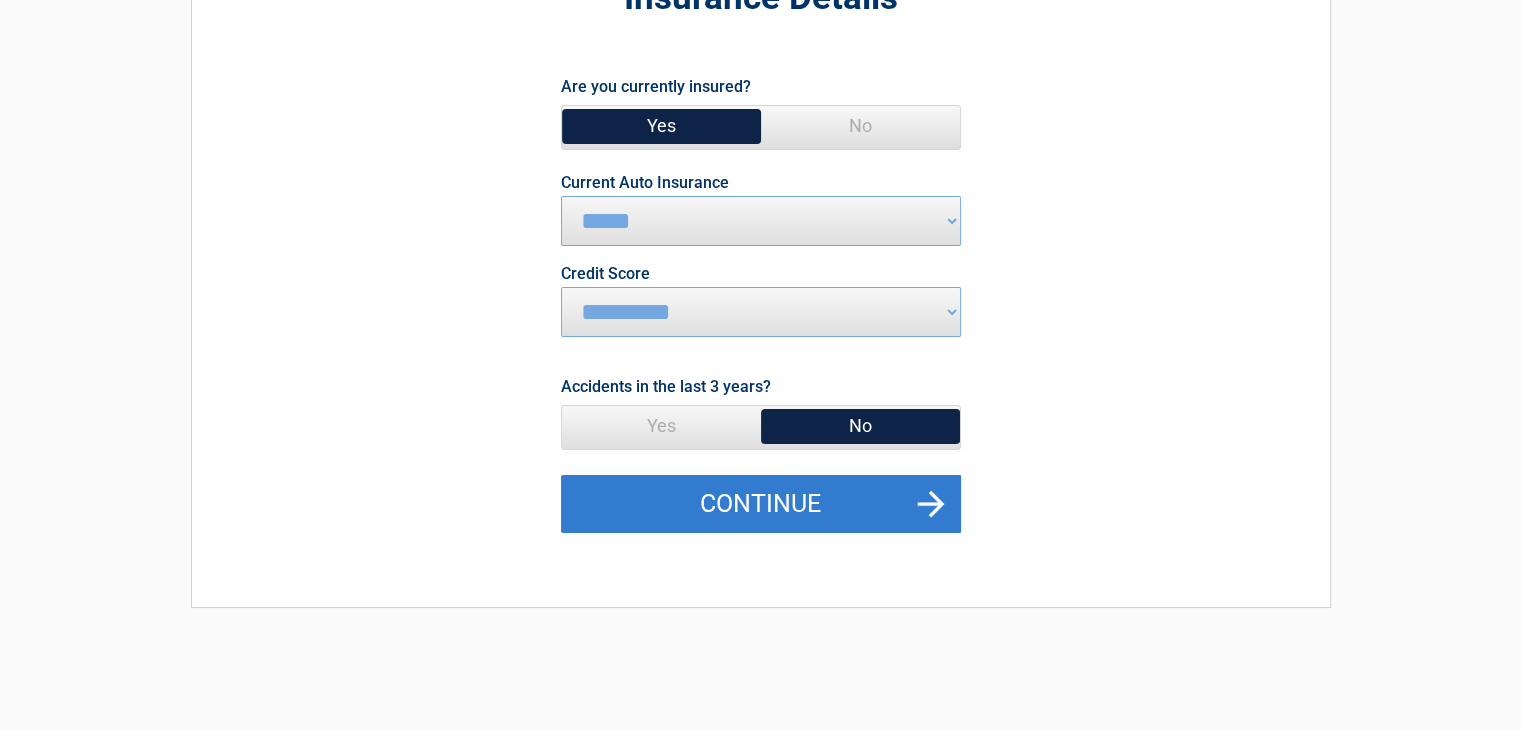 click on "Continue" at bounding box center [761, 504] 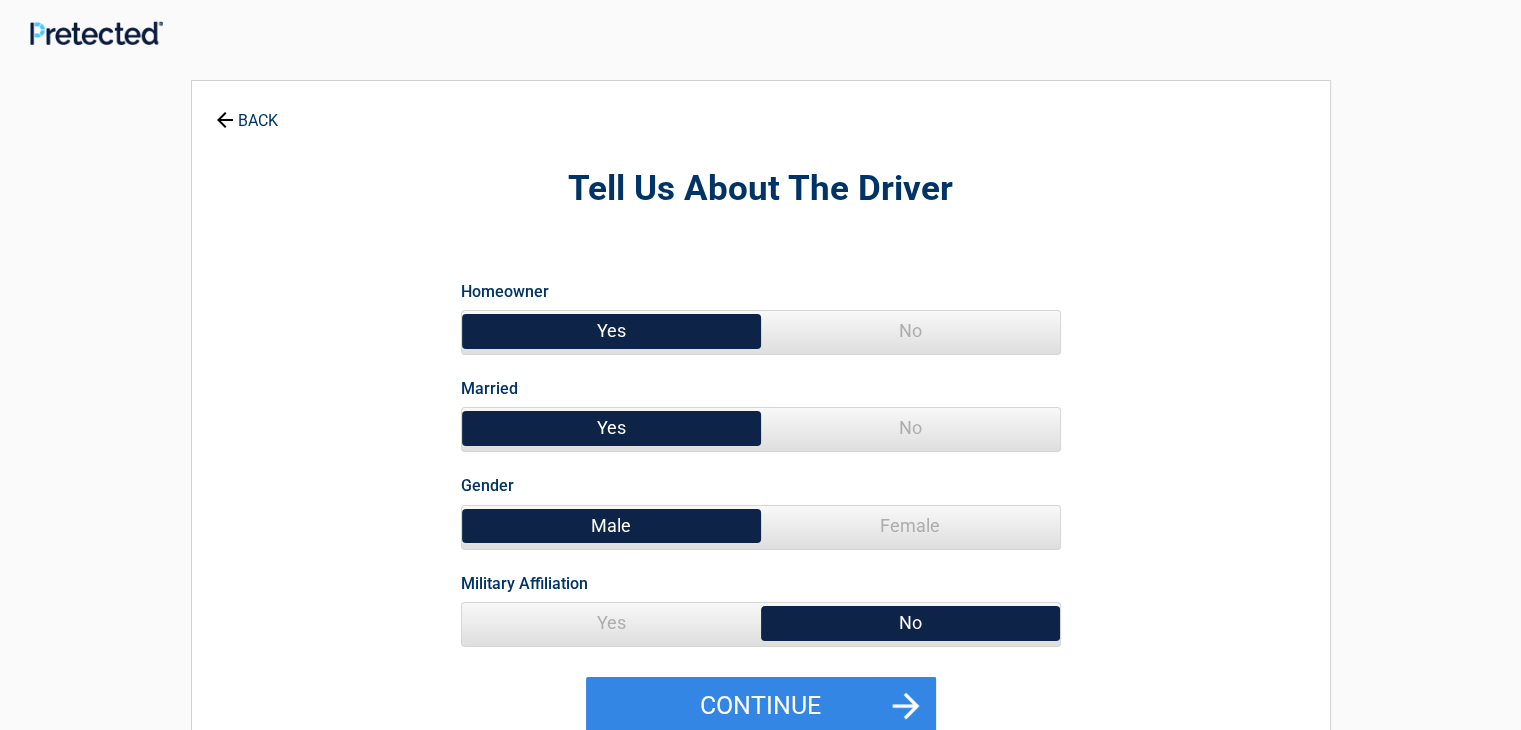 scroll, scrollTop: 0, scrollLeft: 0, axis: both 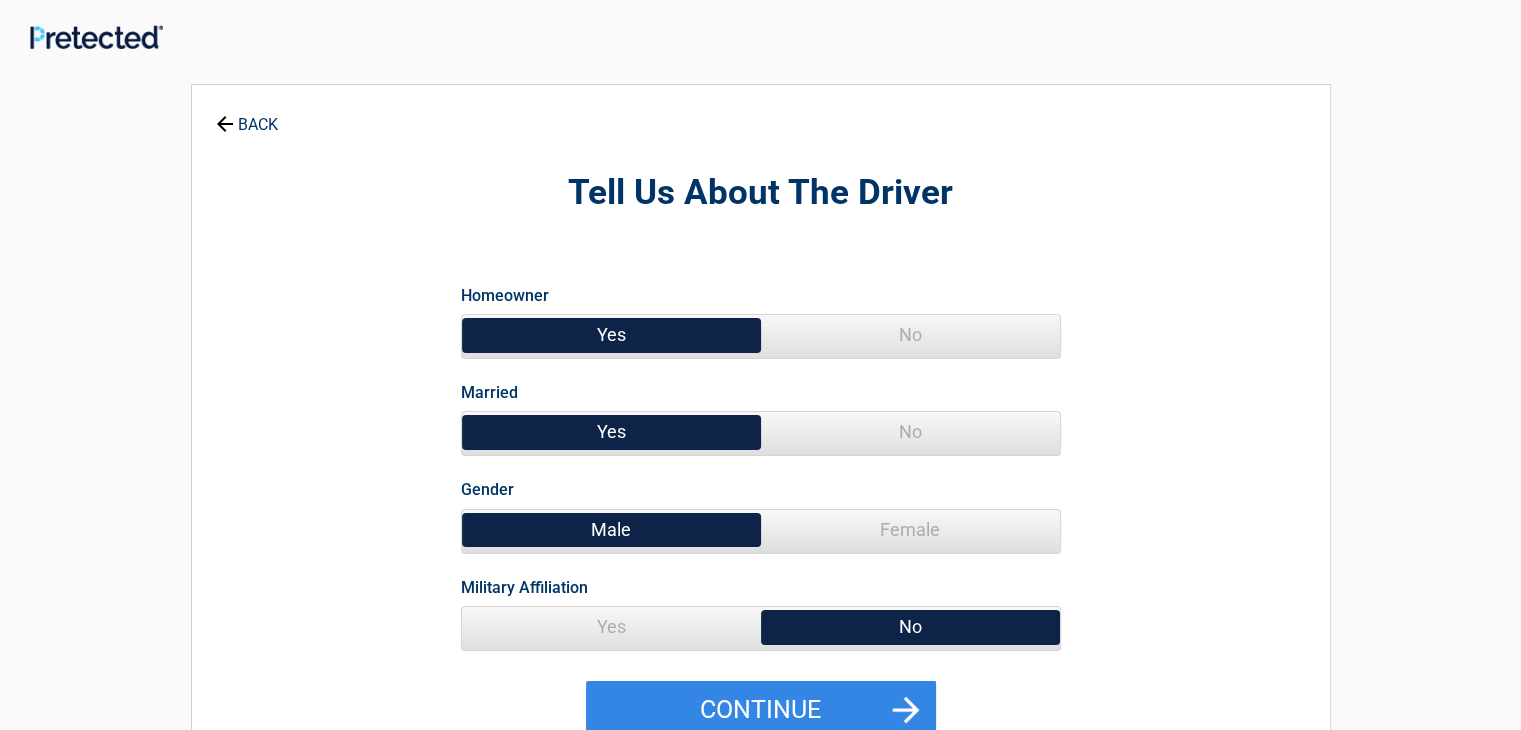 click on "No" at bounding box center [910, 432] 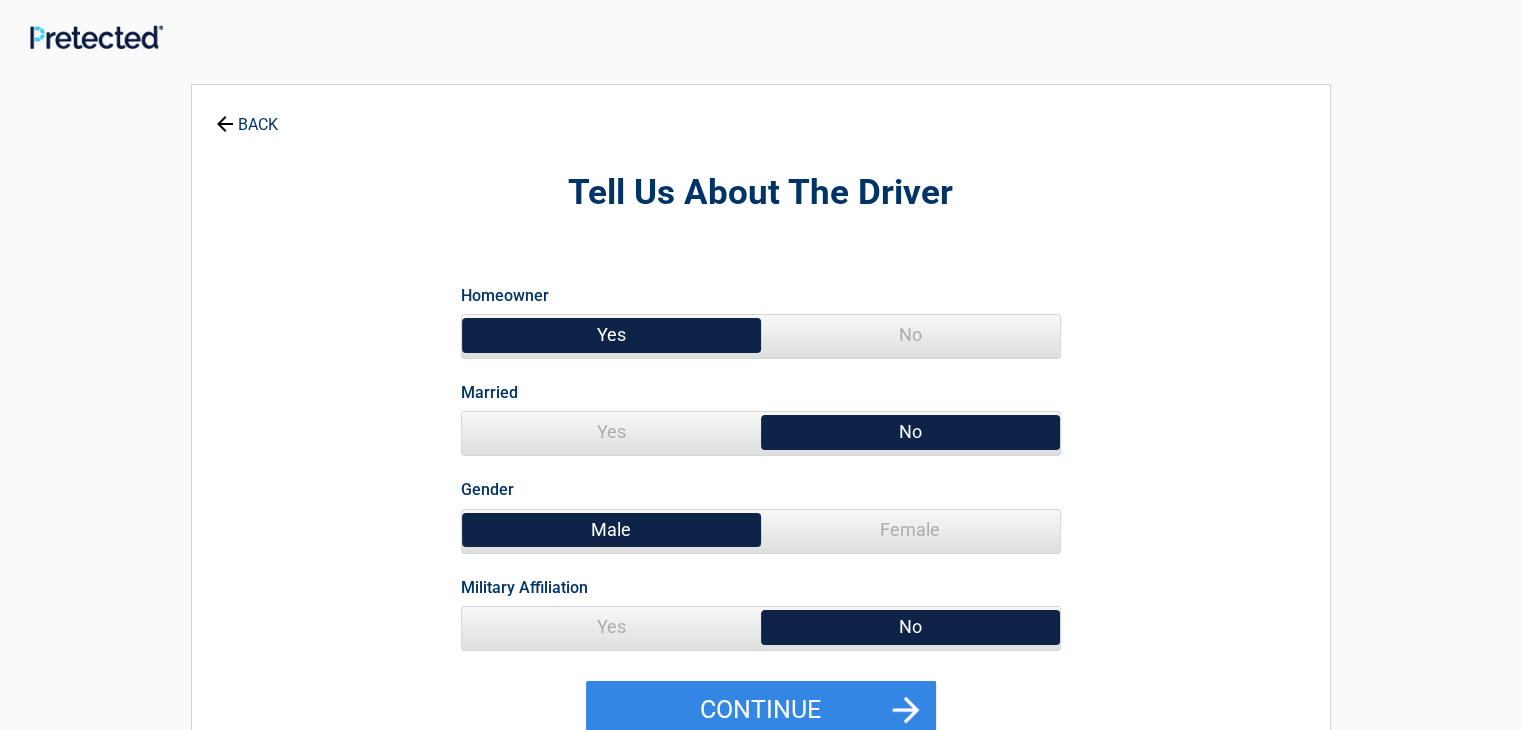 click on "Female" at bounding box center (910, 530) 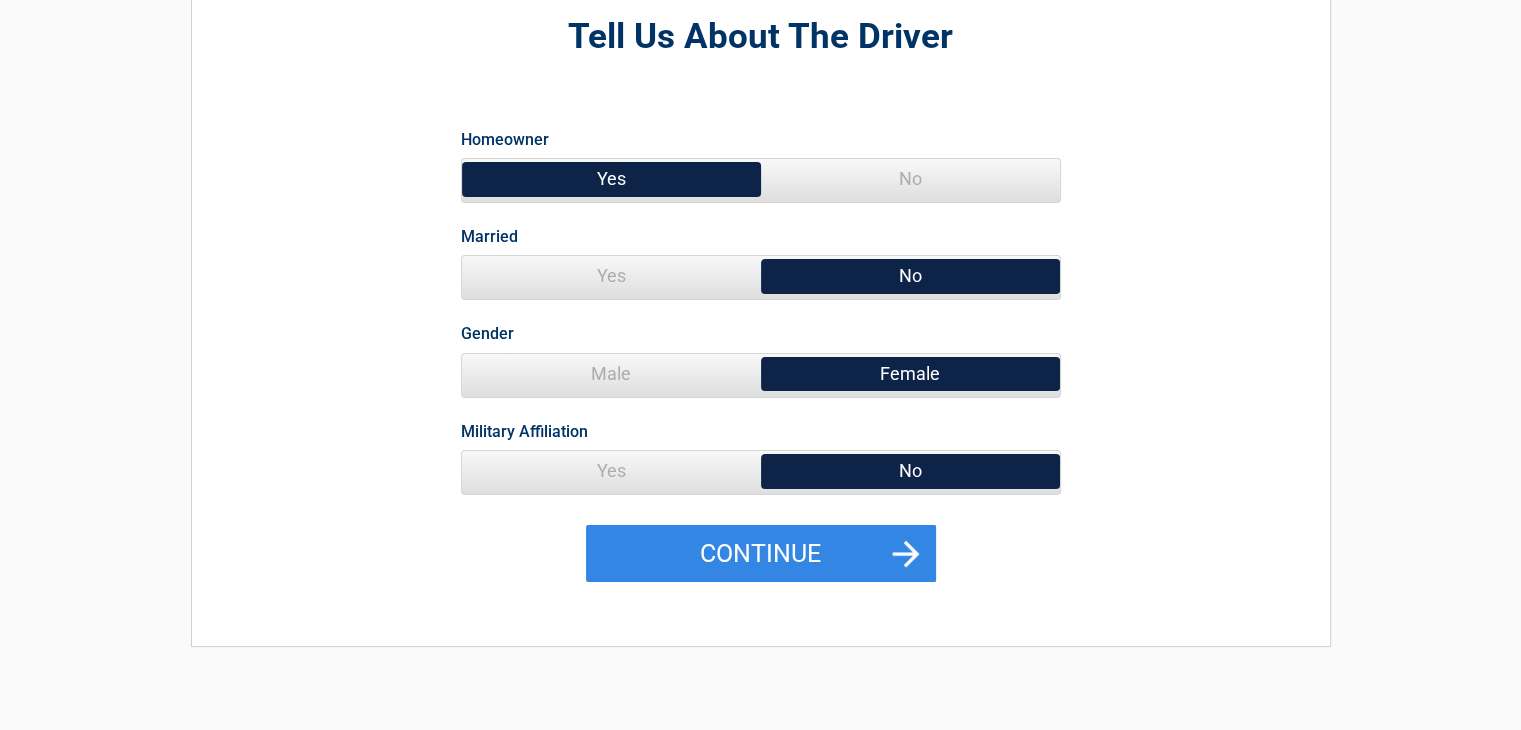 scroll, scrollTop: 161, scrollLeft: 0, axis: vertical 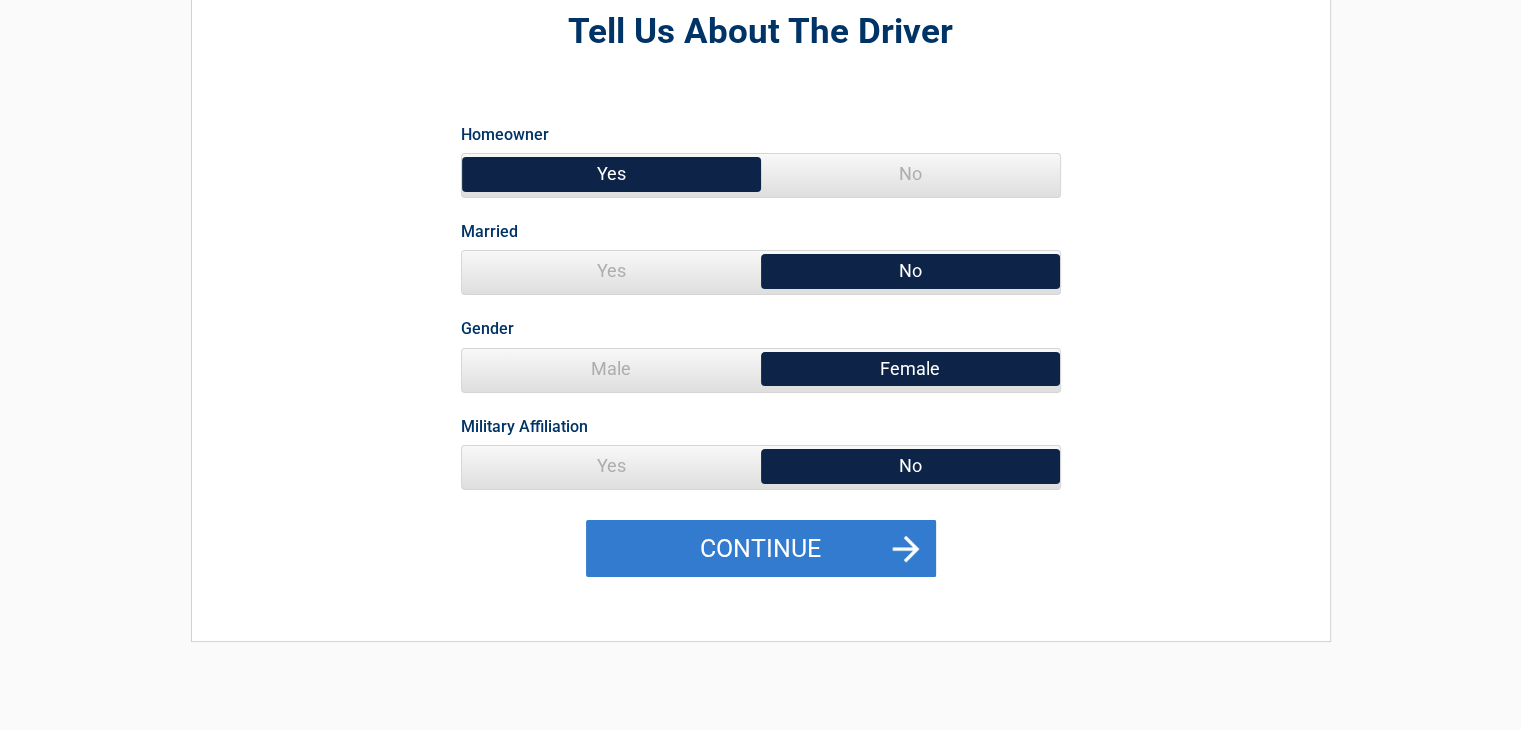 click on "Continue" at bounding box center (761, 549) 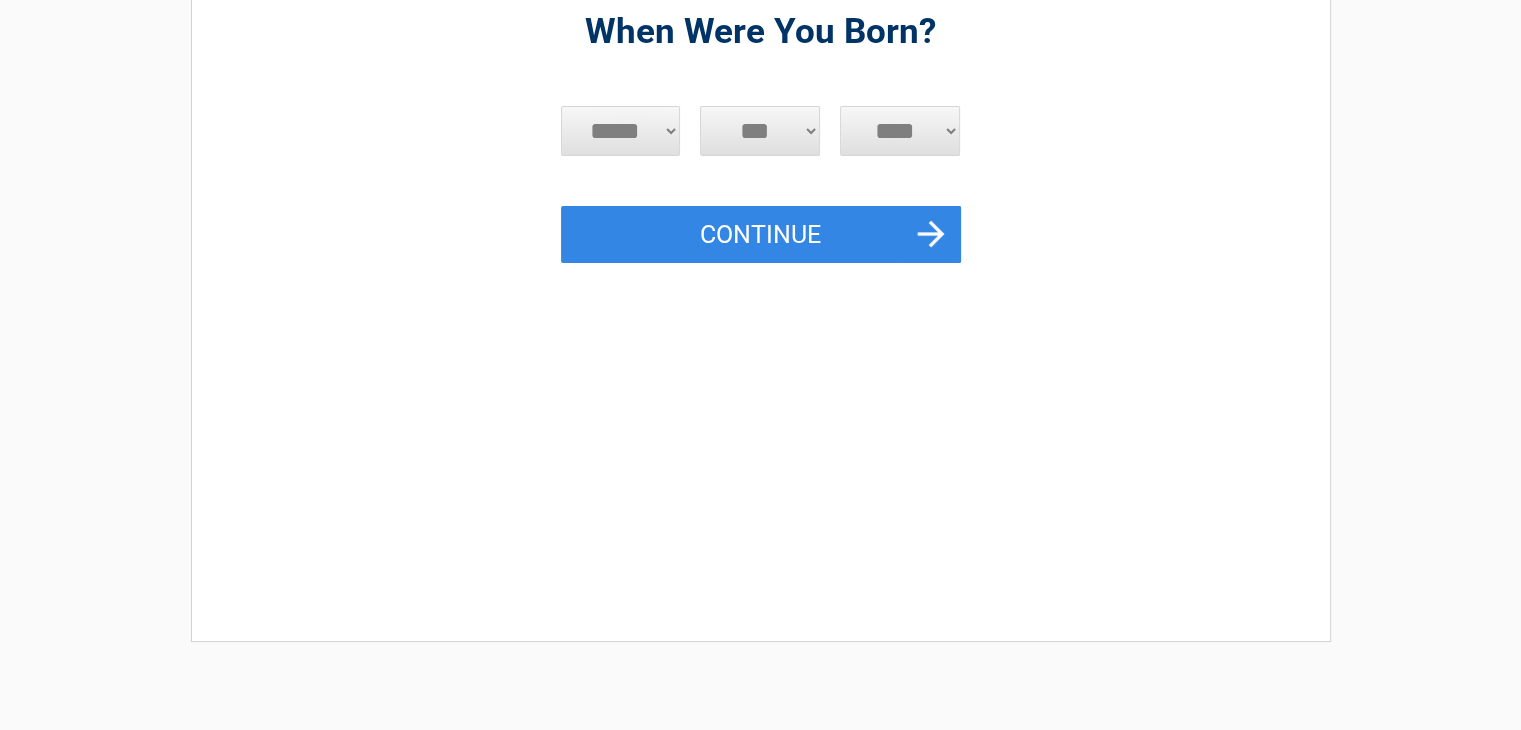 scroll, scrollTop: 0, scrollLeft: 0, axis: both 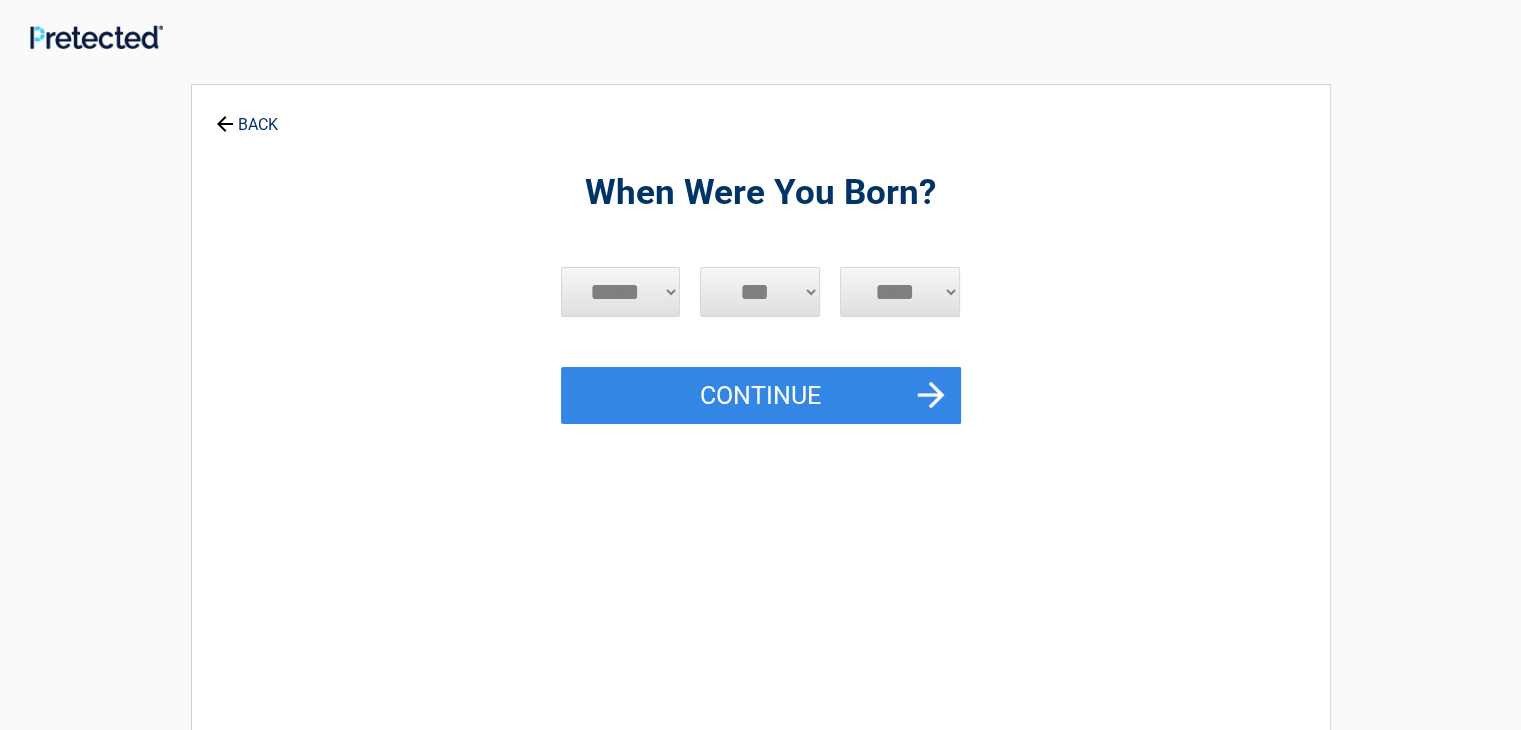 click on "*****
***
***
***
***
***
***
***
***
***
***
***
***" at bounding box center [621, 292] 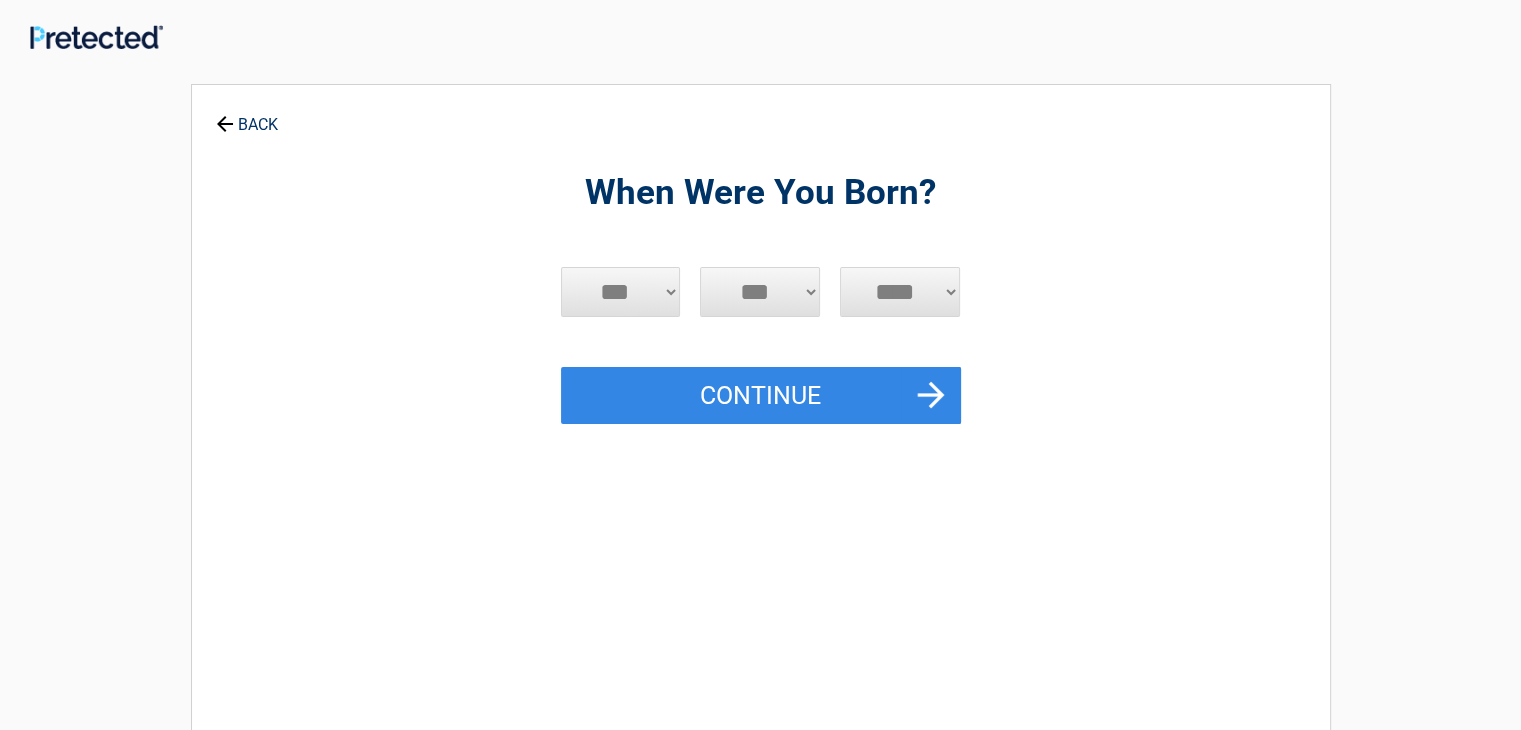 click on "*****
***
***
***
***
***
***
***
***
***
***
***
***" at bounding box center (621, 292) 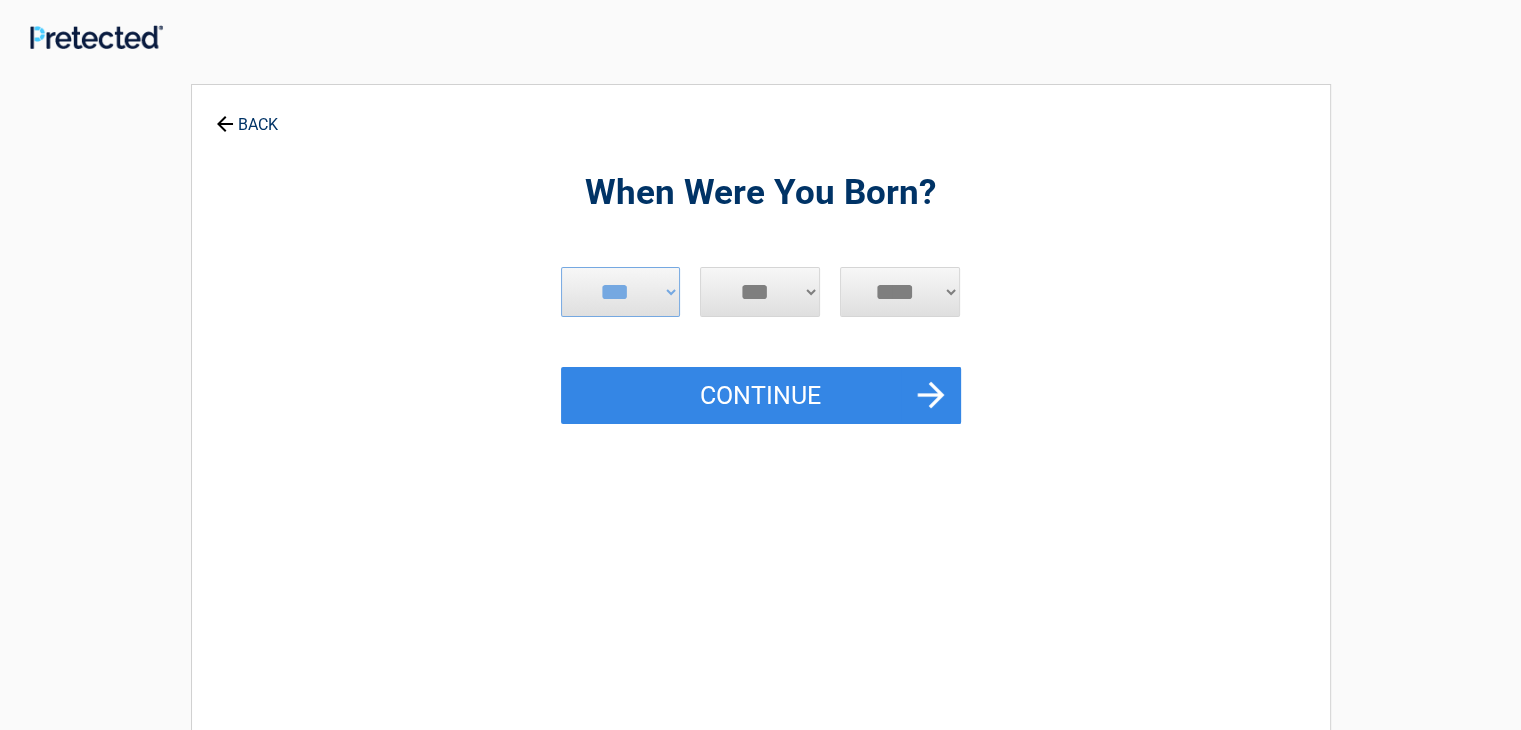 click on "*** * * * * * * * * * ** ** ** ** ** ** ** ** ** ** ** ** ** ** ** ** ** ** ** ** ** **" at bounding box center (760, 292) 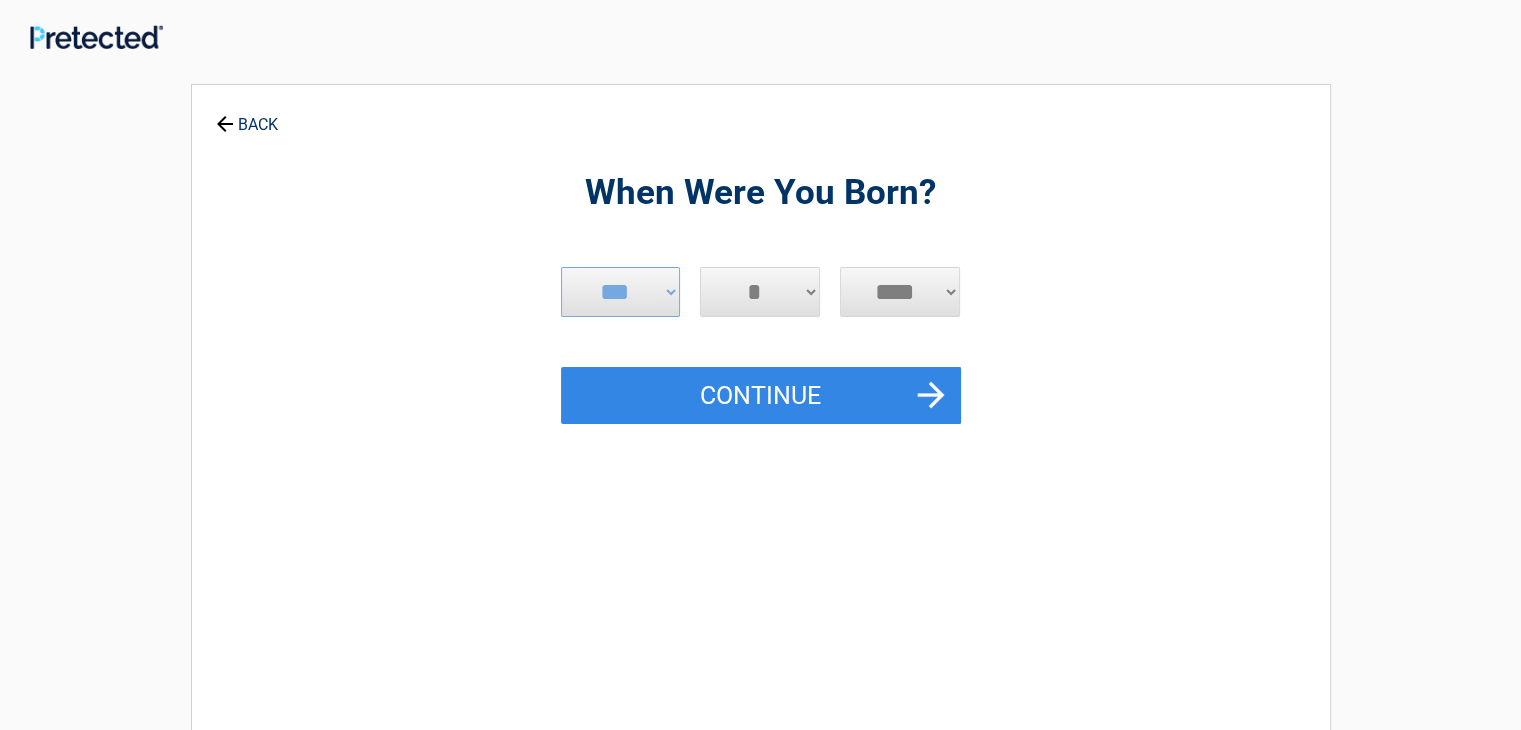 click on "*** * * * * * * * * * ** ** ** ** ** ** ** ** ** ** ** ** ** ** ** ** ** ** ** ** ** **" at bounding box center (760, 292) 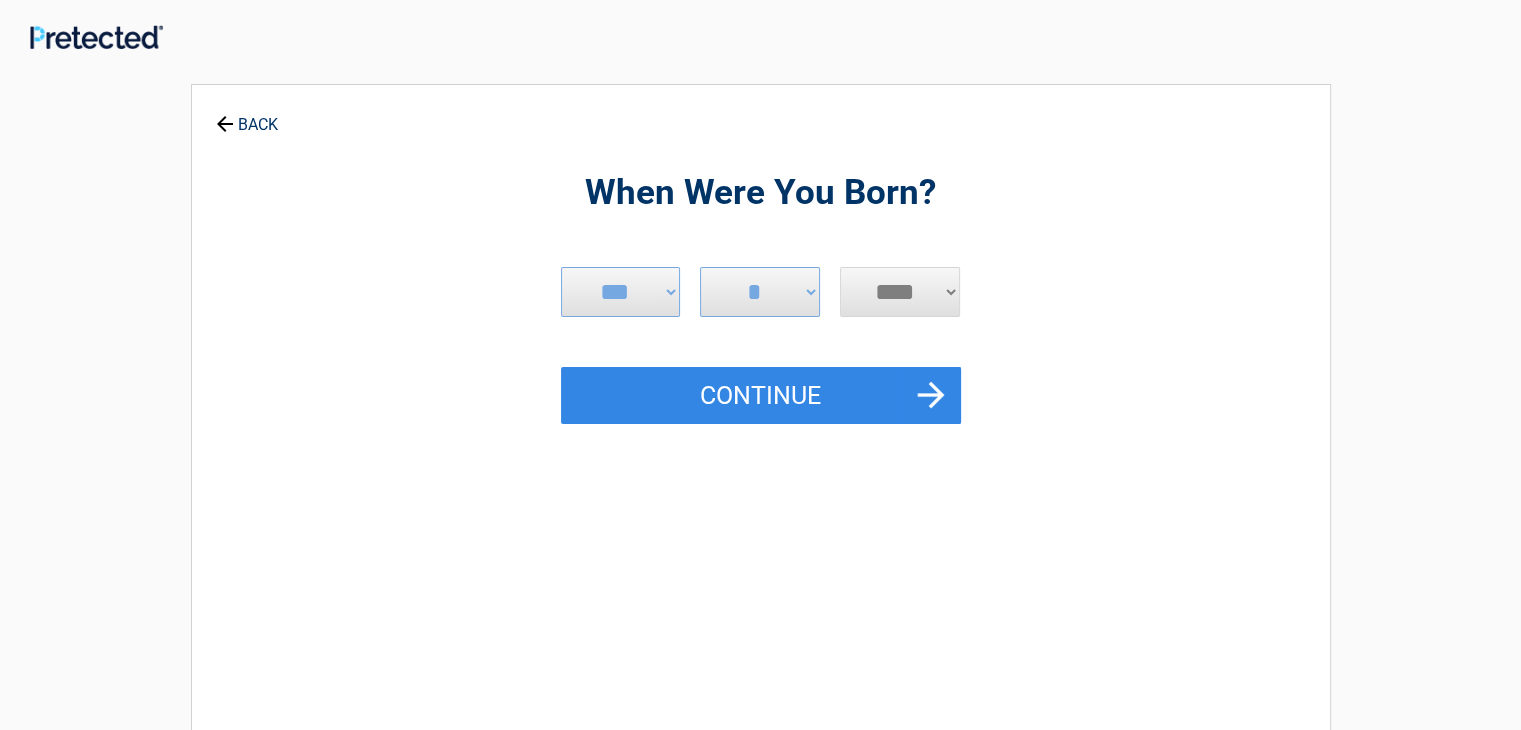 click on "****
****
****
****
****
****
****
****
****
****
****
****
****
****
****
****
****
****
****
****
****
****
****
****
****
****
****
****
****
****
****
****
****
****
****
****
****
****
****
****
****
****
****
****
****
****
****
****
****
****
****
****
****
****
****
****
****
****
****
****
****
****
****
****" at bounding box center (900, 292) 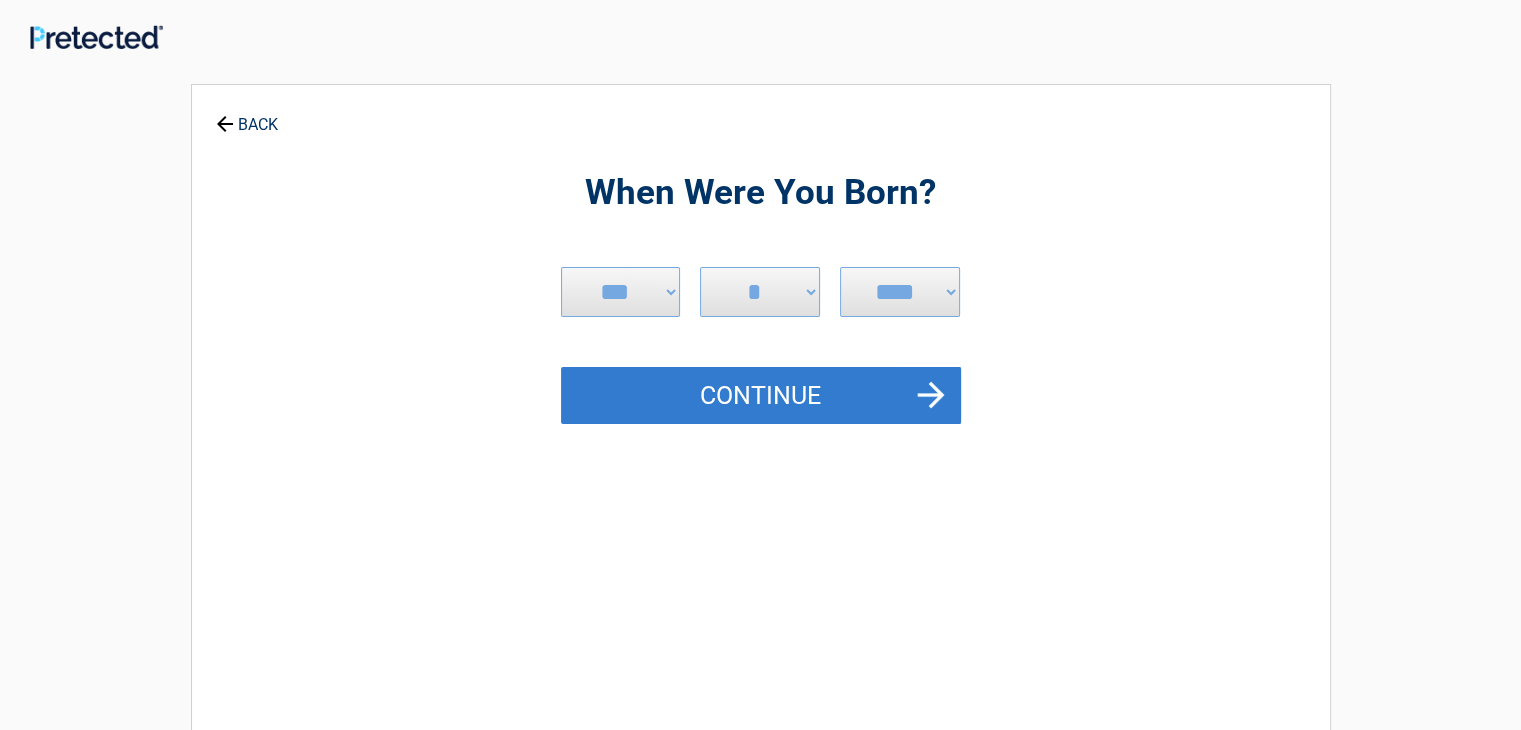 click on "Continue" at bounding box center (761, 396) 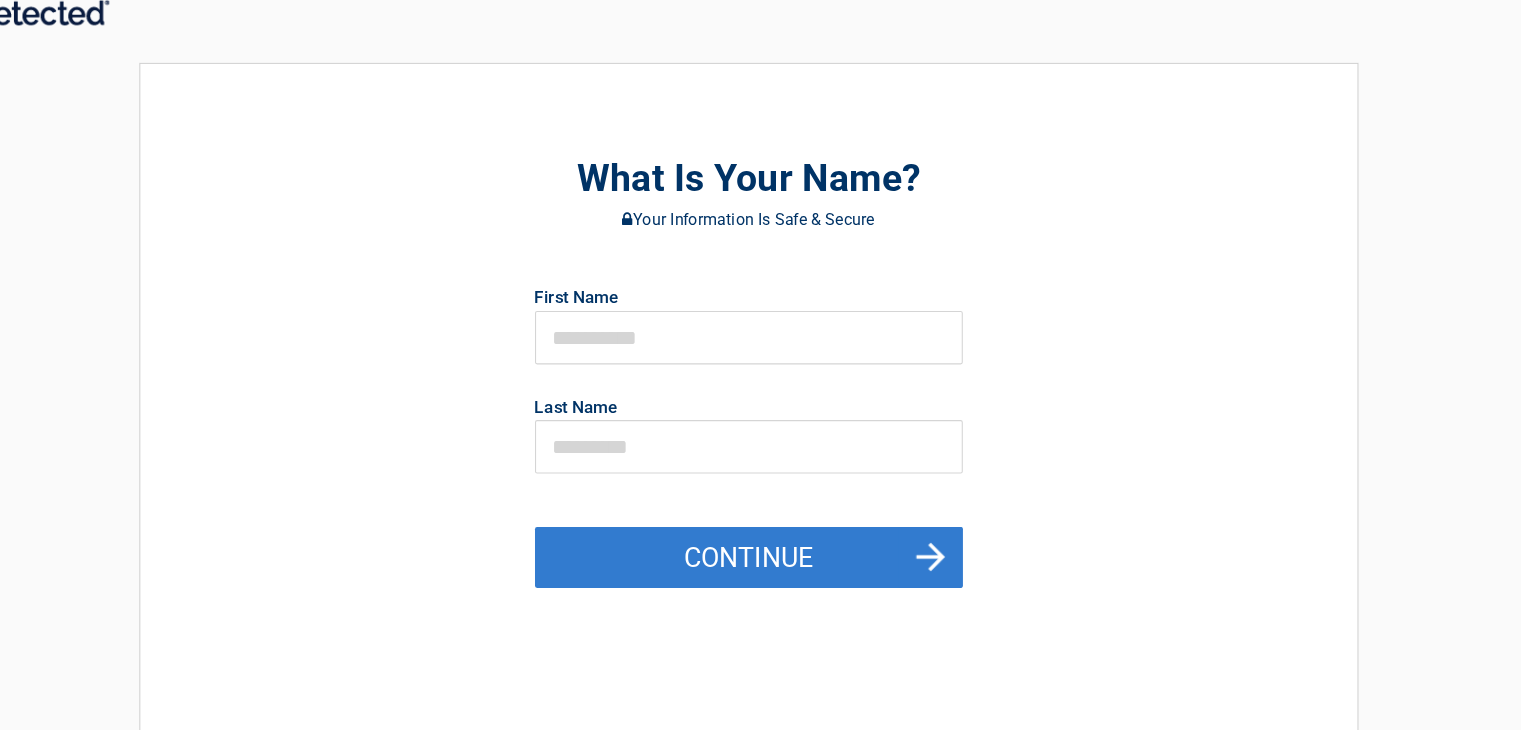 click on "Continue" at bounding box center [761, 547] 